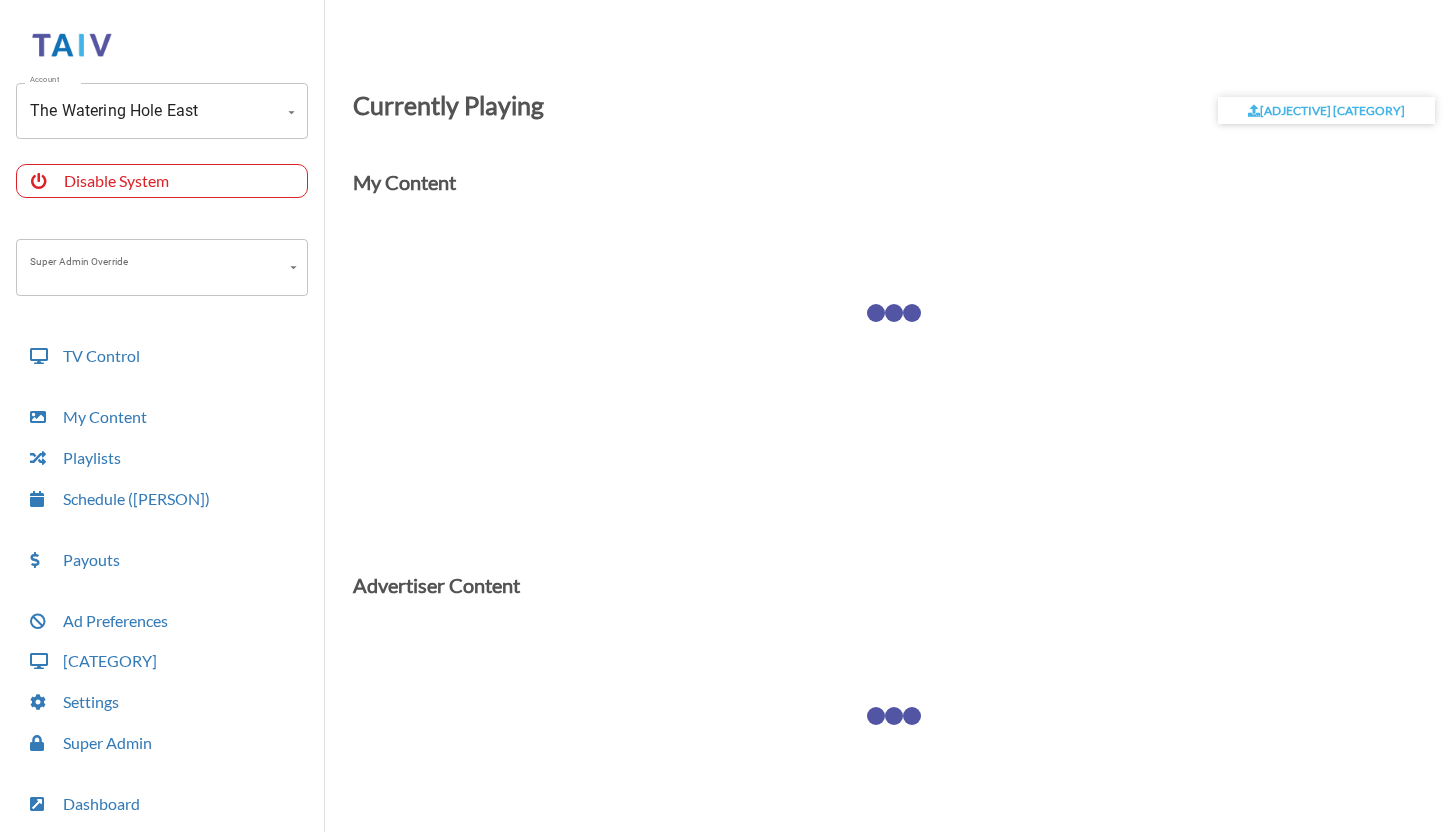 scroll, scrollTop: 0, scrollLeft: 0, axis: both 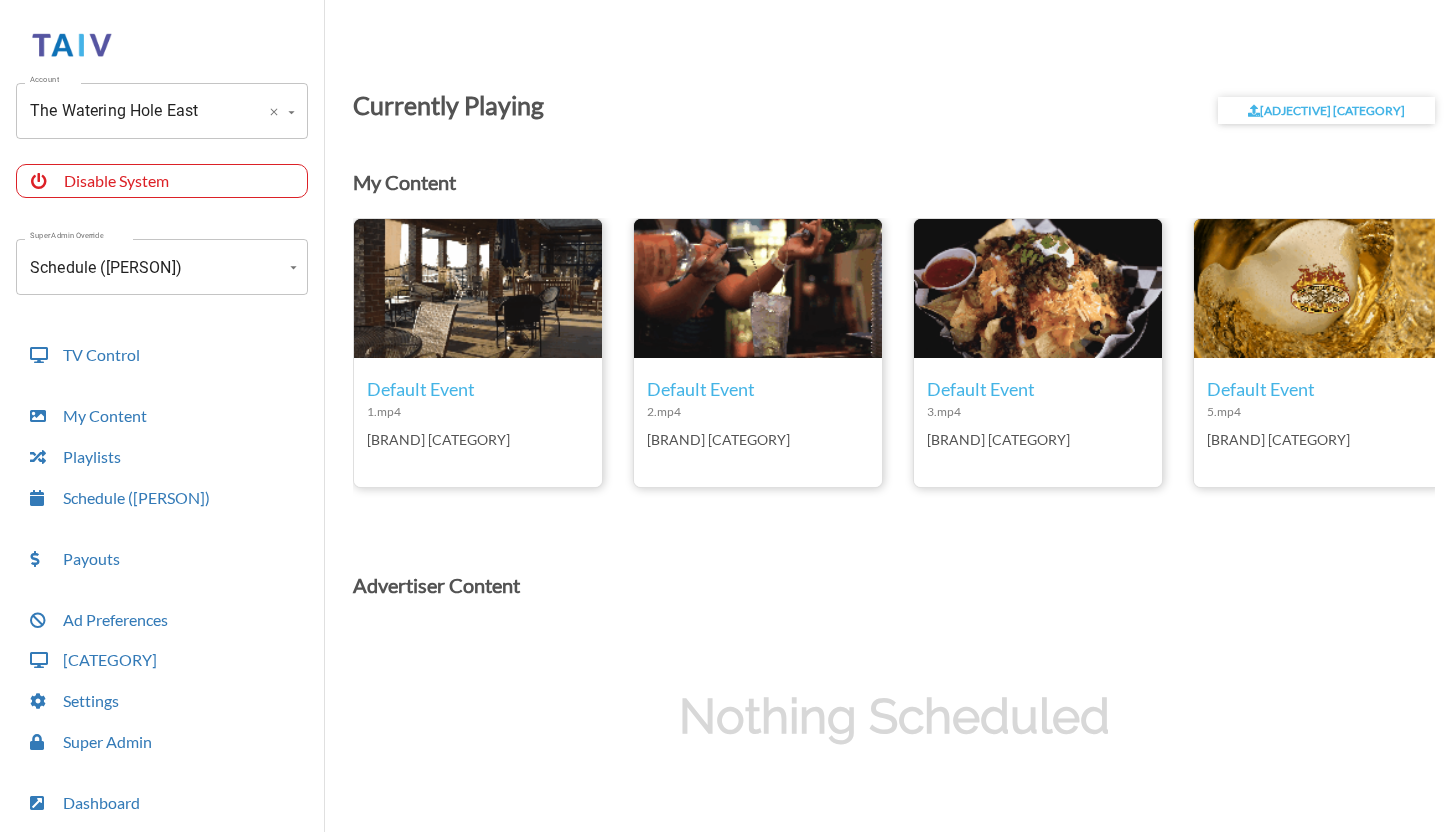 click on "The Watering Hole East" at bounding box center (134, 111) 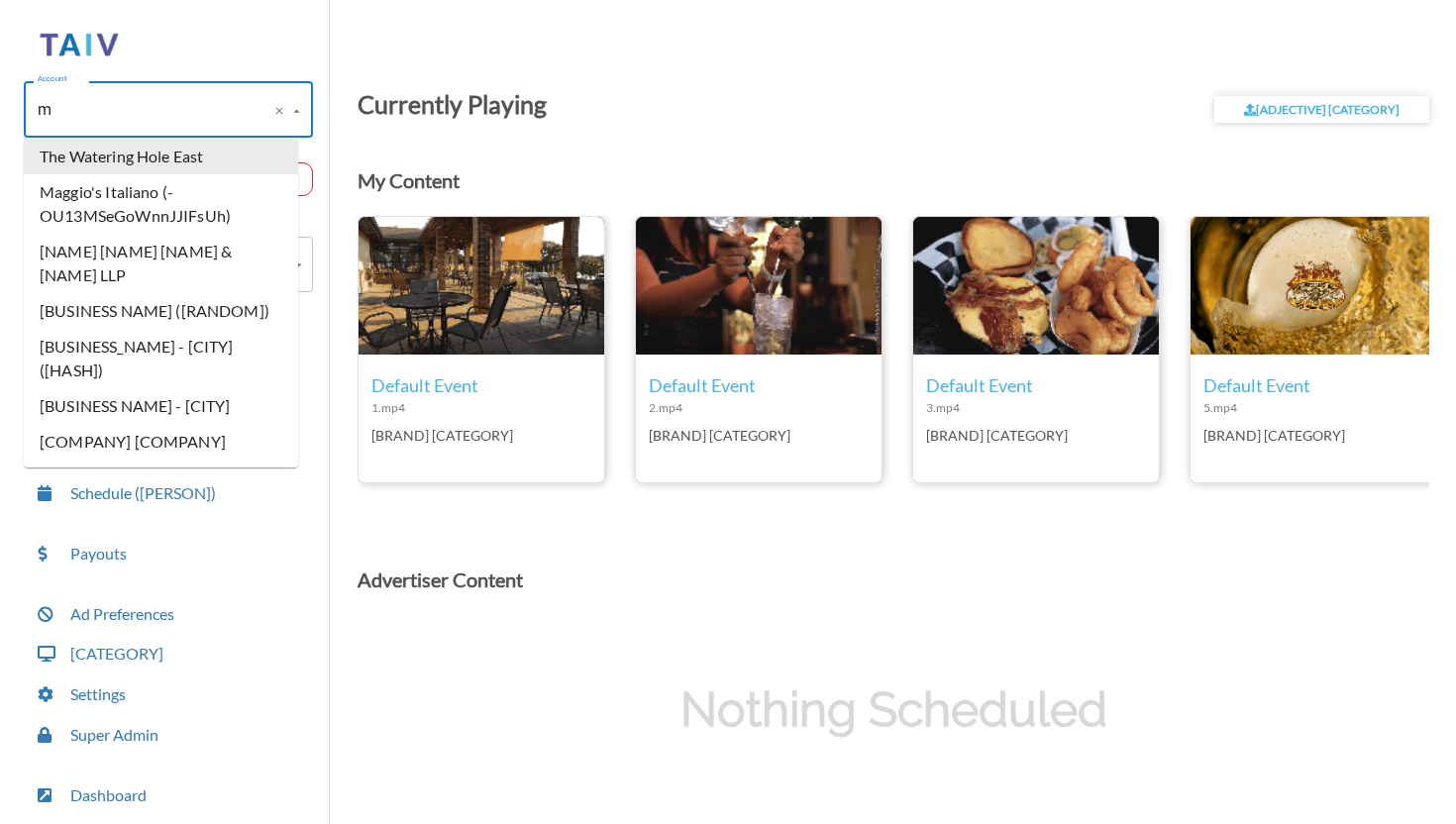 scroll, scrollTop: 0, scrollLeft: 0, axis: both 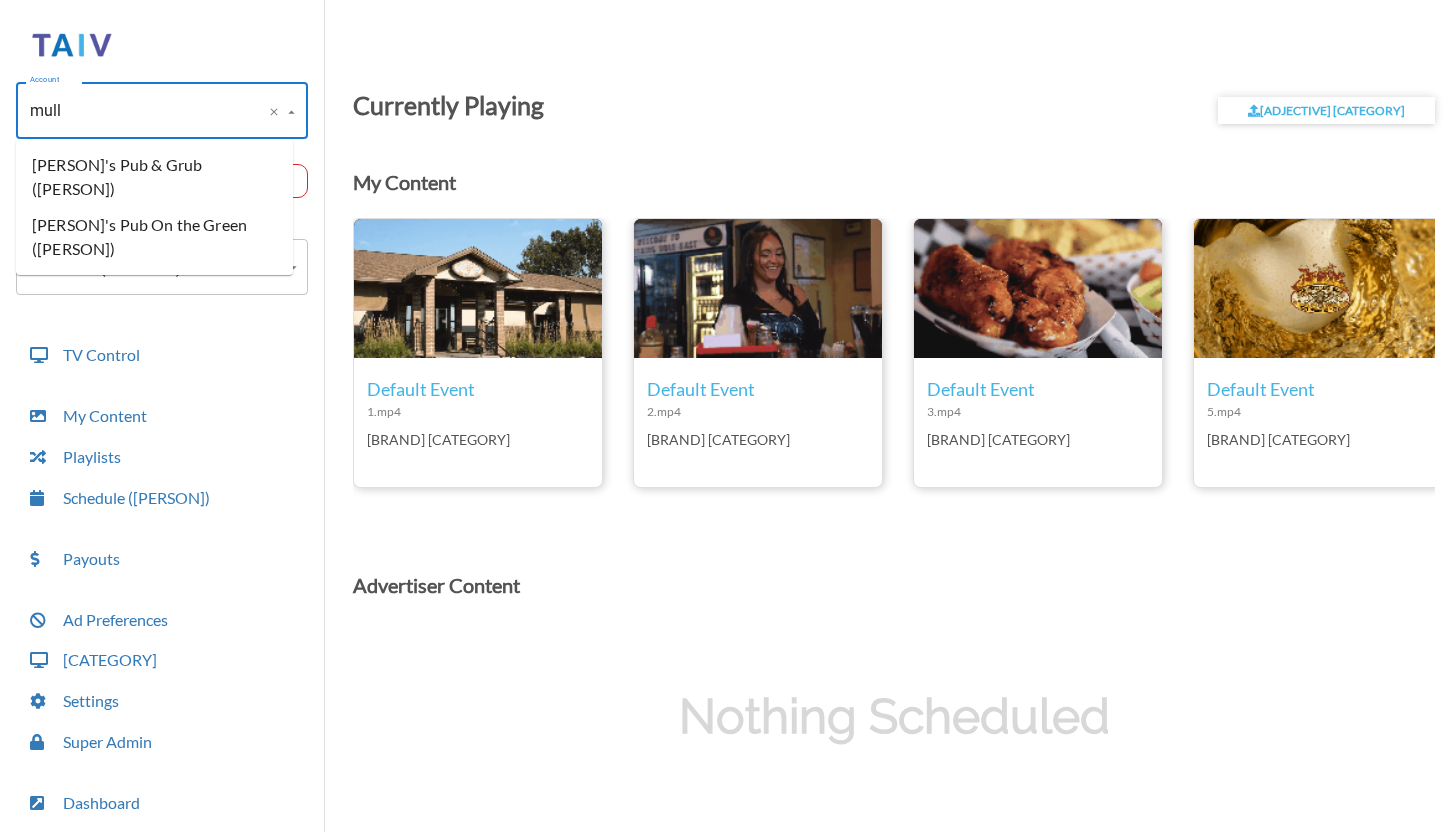 click on "[PERSON]'s Pub & Grub ([PERSON])" at bounding box center (154, 177) 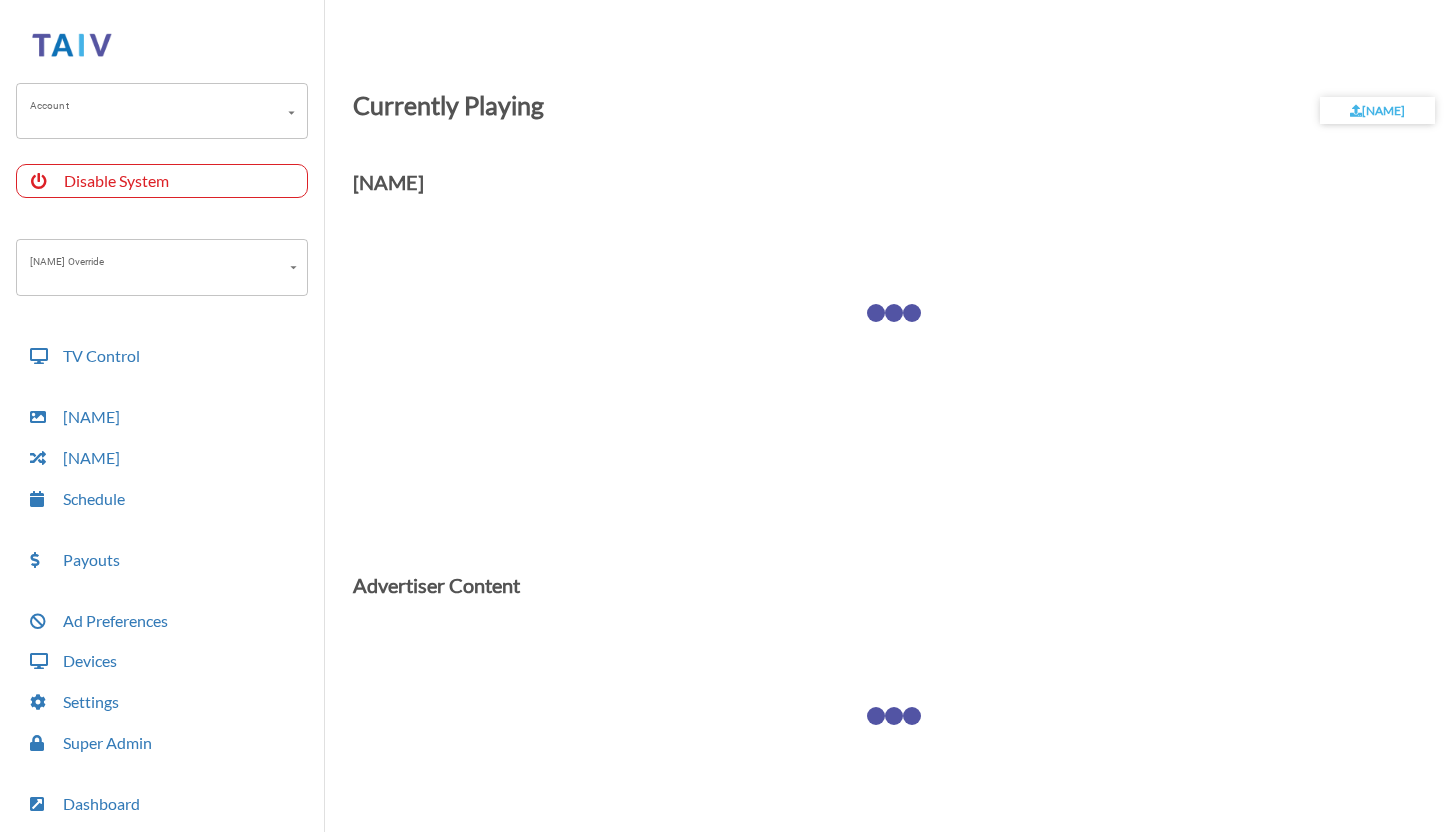 scroll, scrollTop: 0, scrollLeft: 0, axis: both 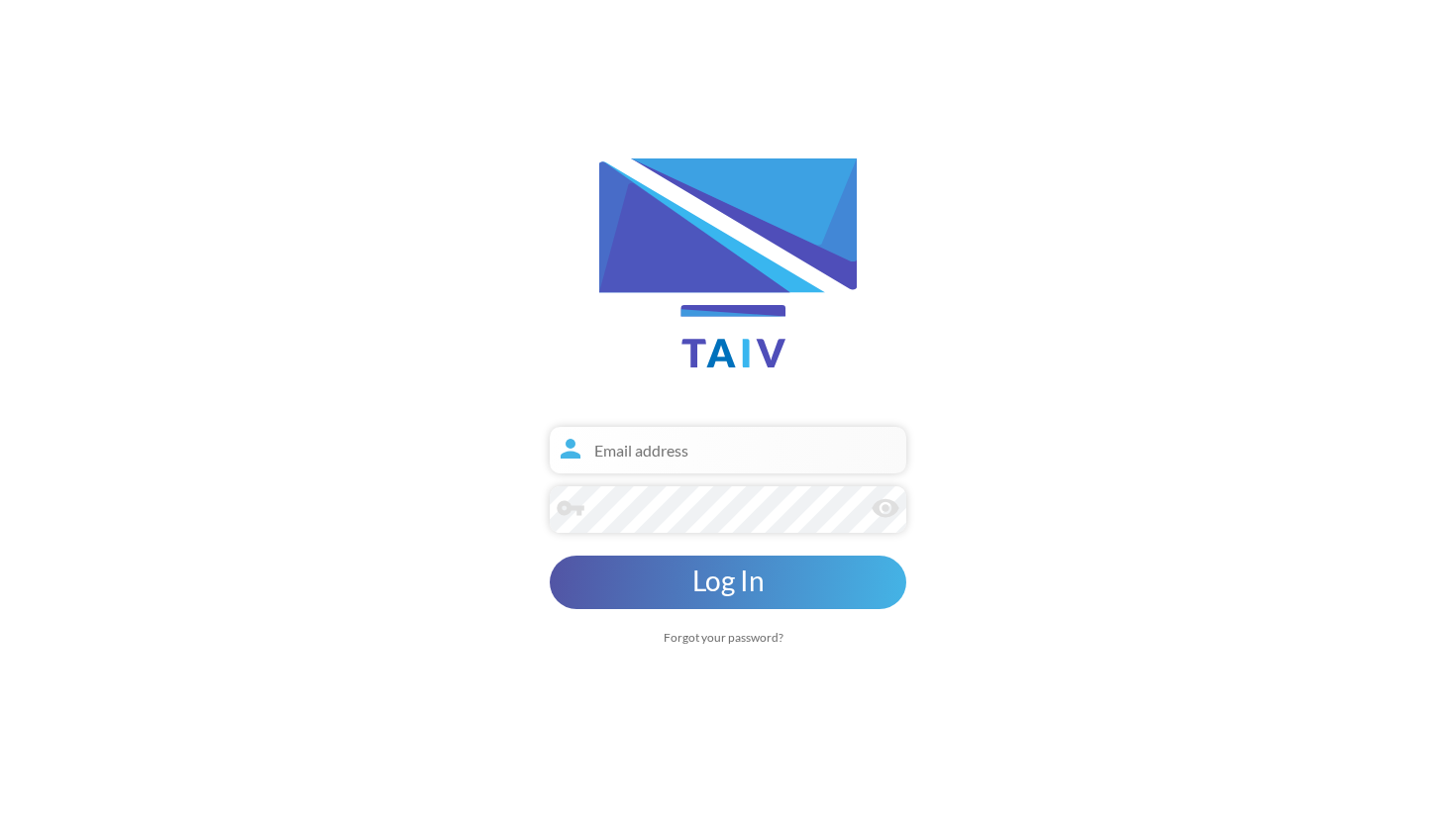 click at bounding box center (728, 450) 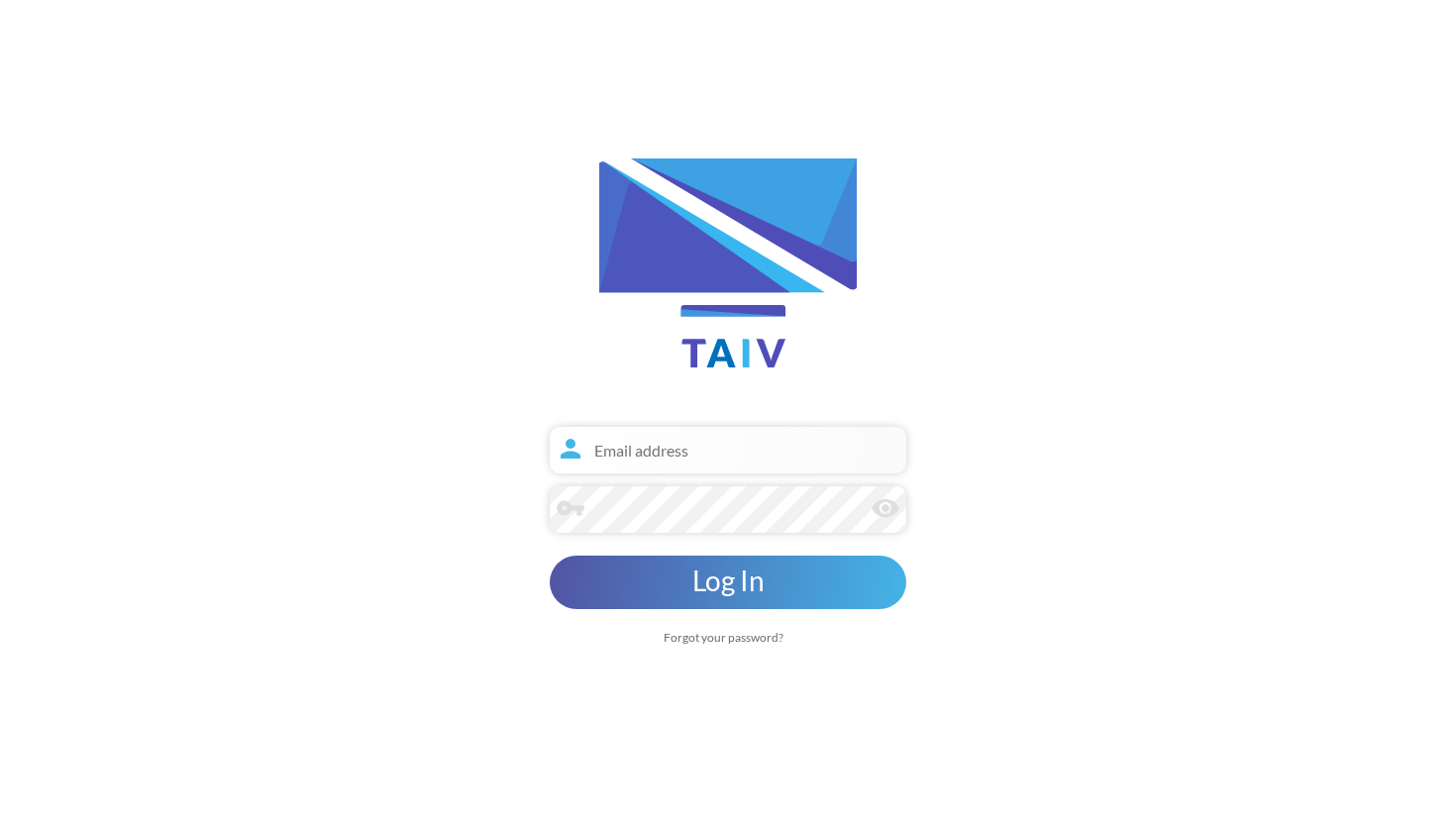 type on "[USERNAME]@[DOMAIN]" 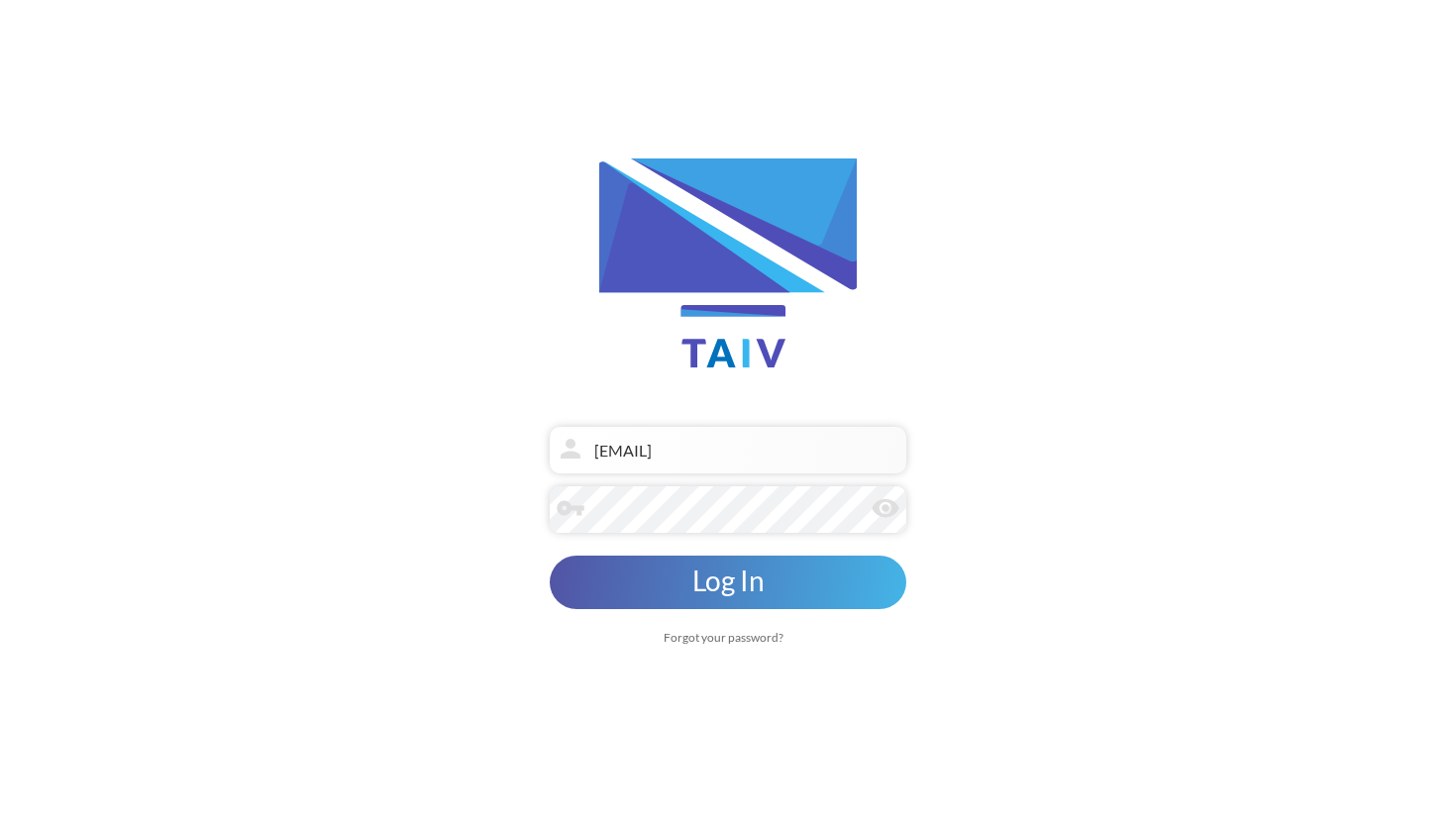 click on "Log In" at bounding box center [728, 582] 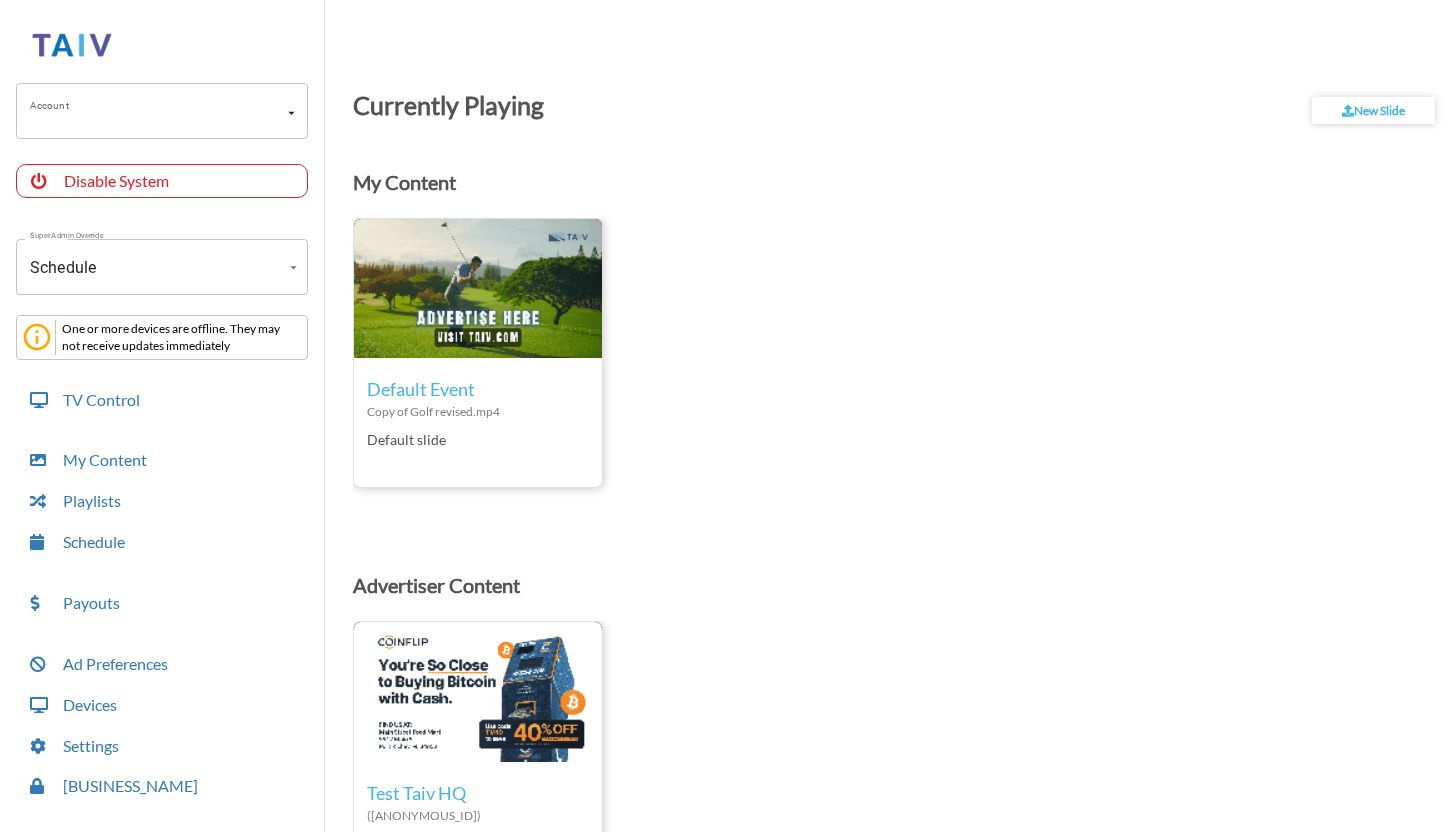 click on "Account" at bounding box center [147, 111] 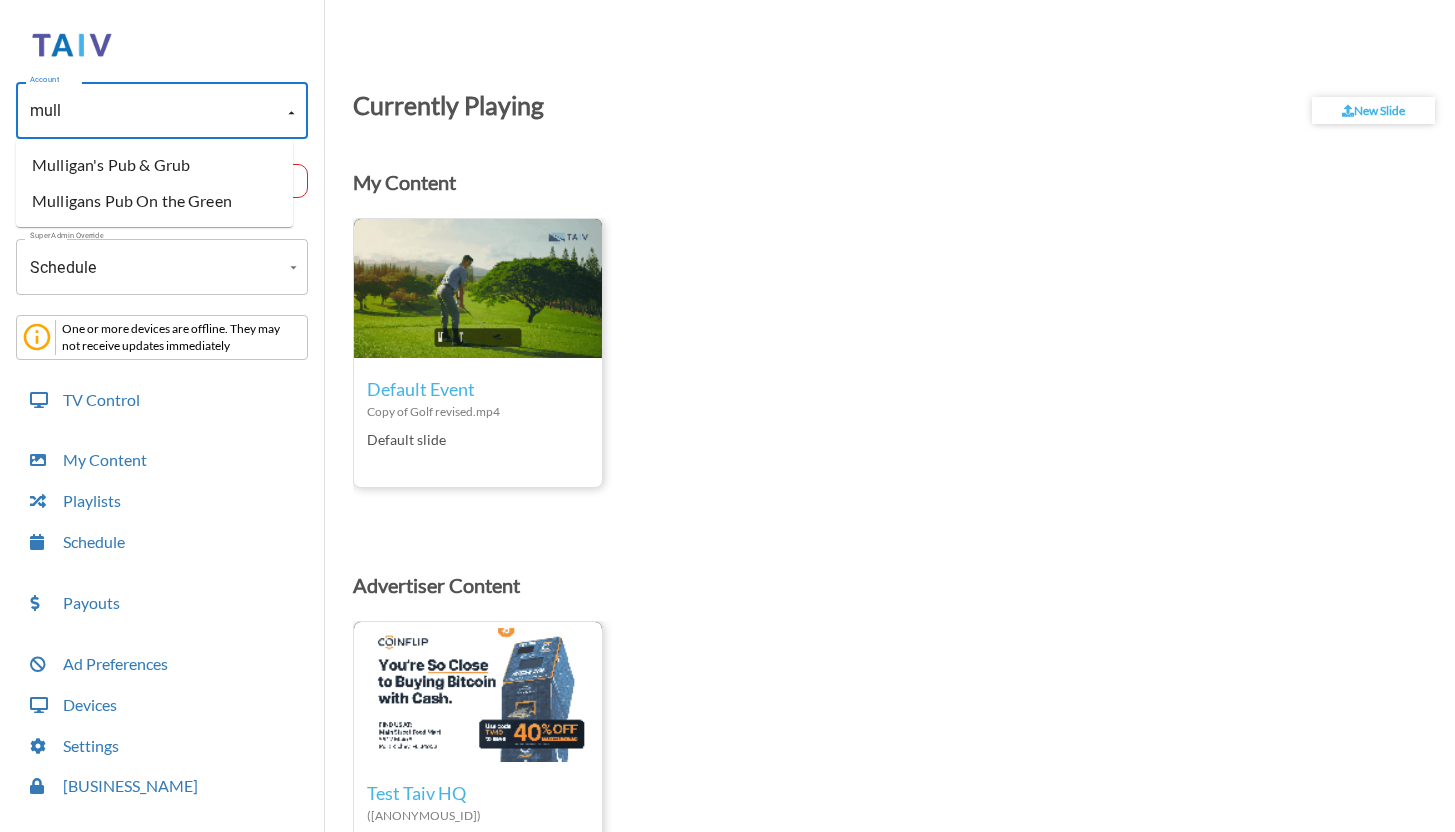 click on "[PERSON]'S Pub & Grub (-ONaPSm_-vdPdmHPYOz6)" at bounding box center [154, 177] 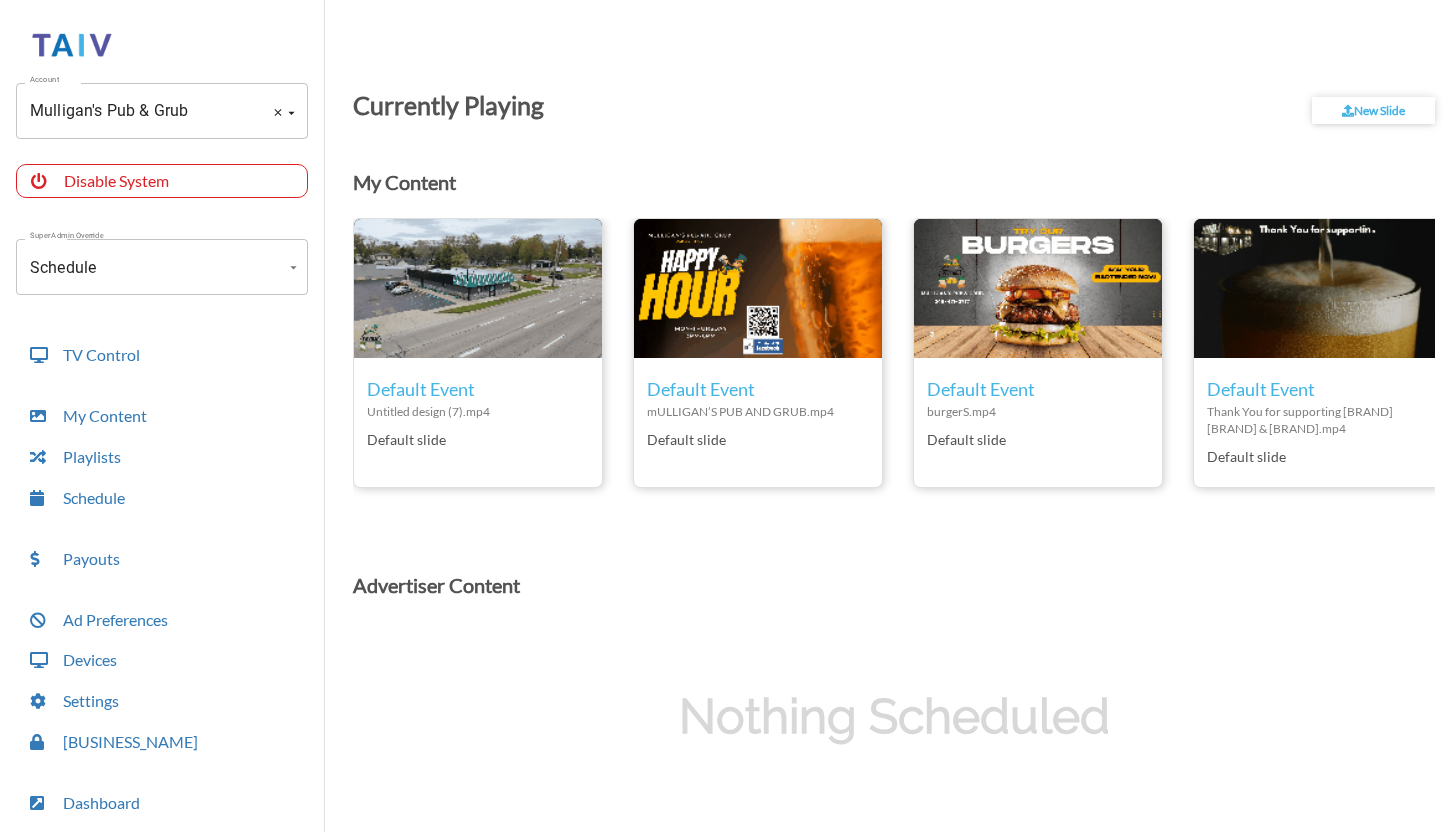 click on "[PERSON]'S Pub & Grub (-ONaPSm_-vdPdmHPYOz6)" at bounding box center (134, 111) 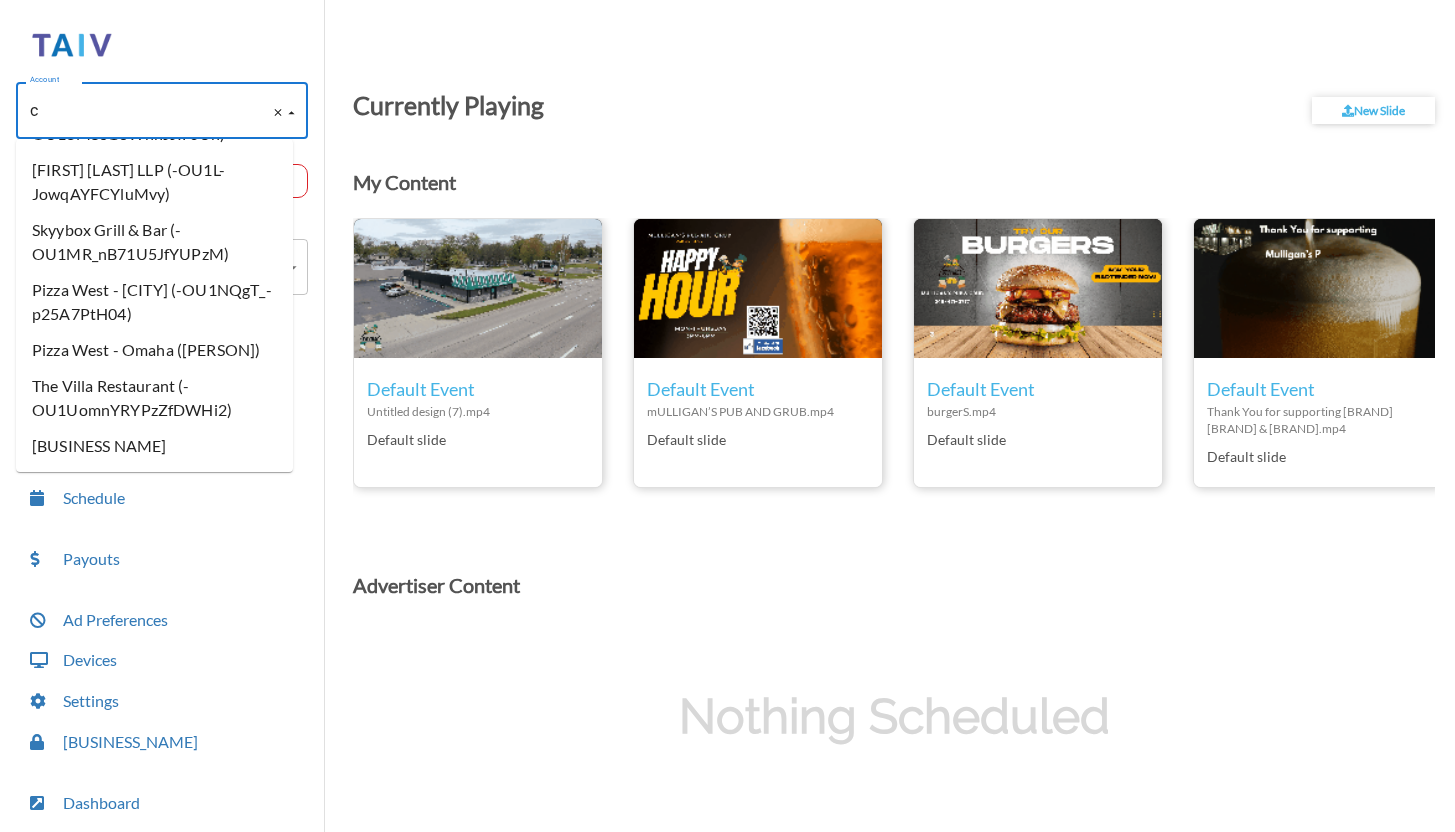 scroll, scrollTop: 0, scrollLeft: 0, axis: both 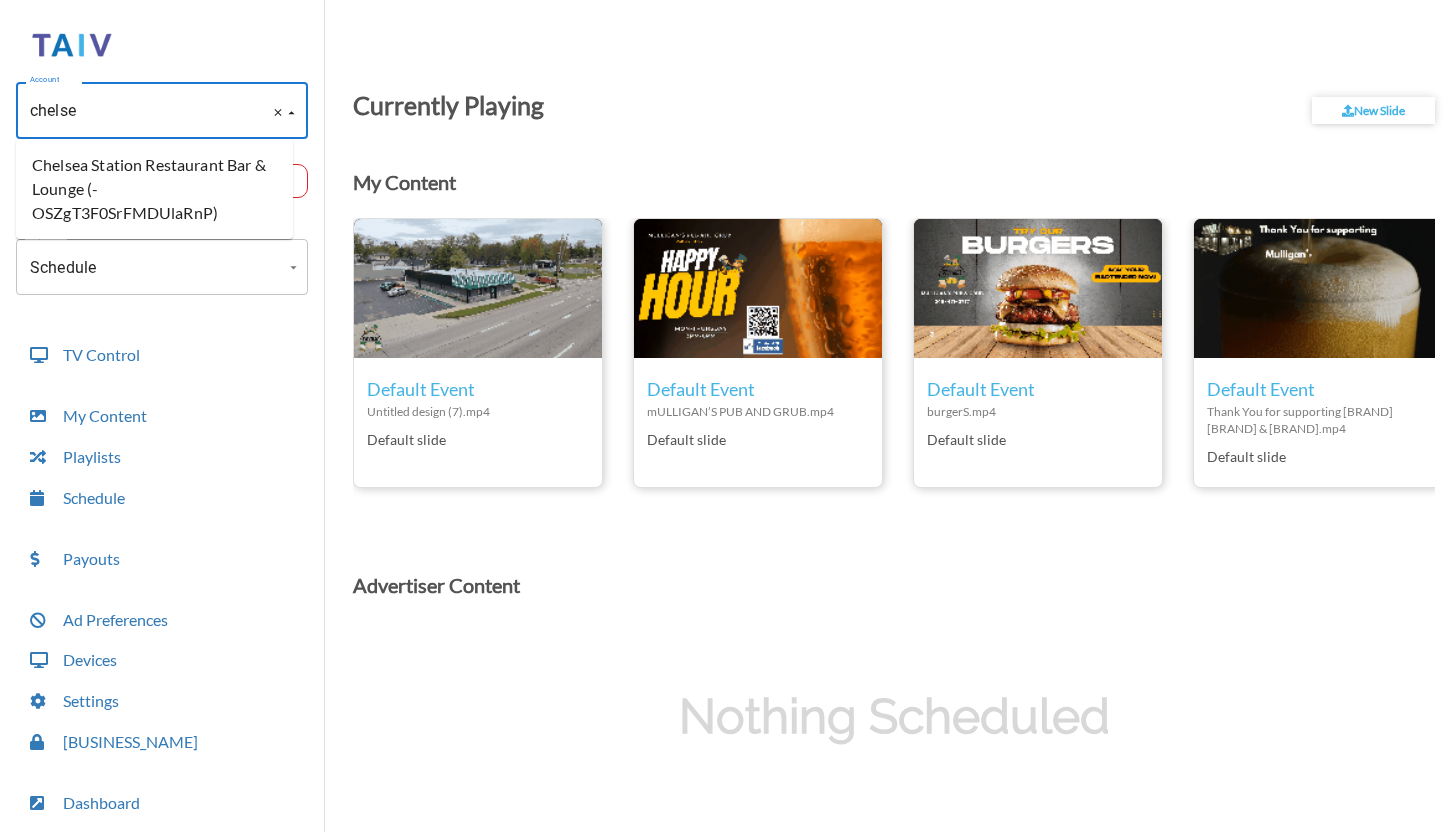 click on "Chelsea Station Restaurant Bar & Lounge (-OSZgT3F0SrFMDUlaRnP)" at bounding box center (154, 189) 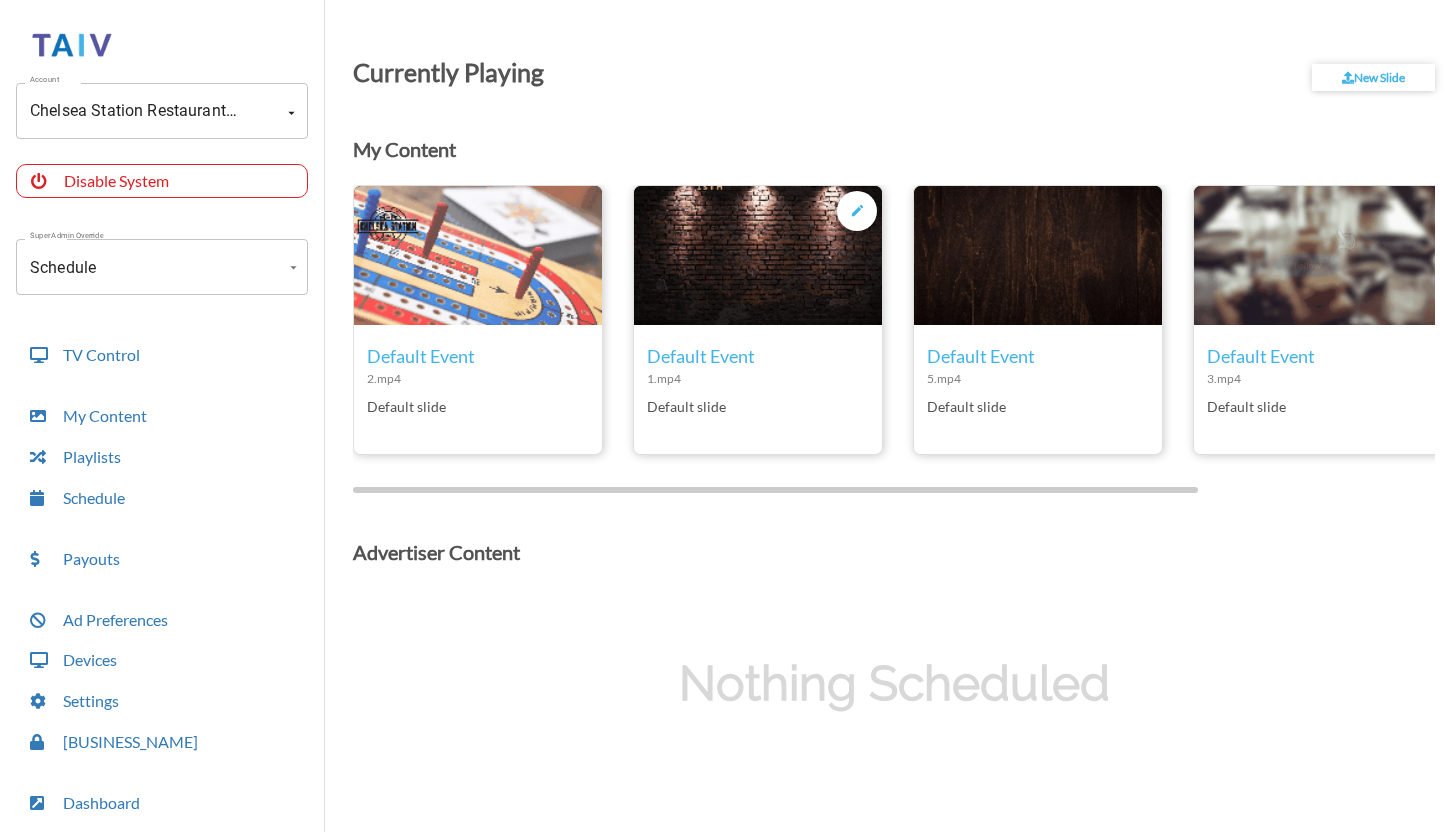 scroll, scrollTop: 70, scrollLeft: 0, axis: vertical 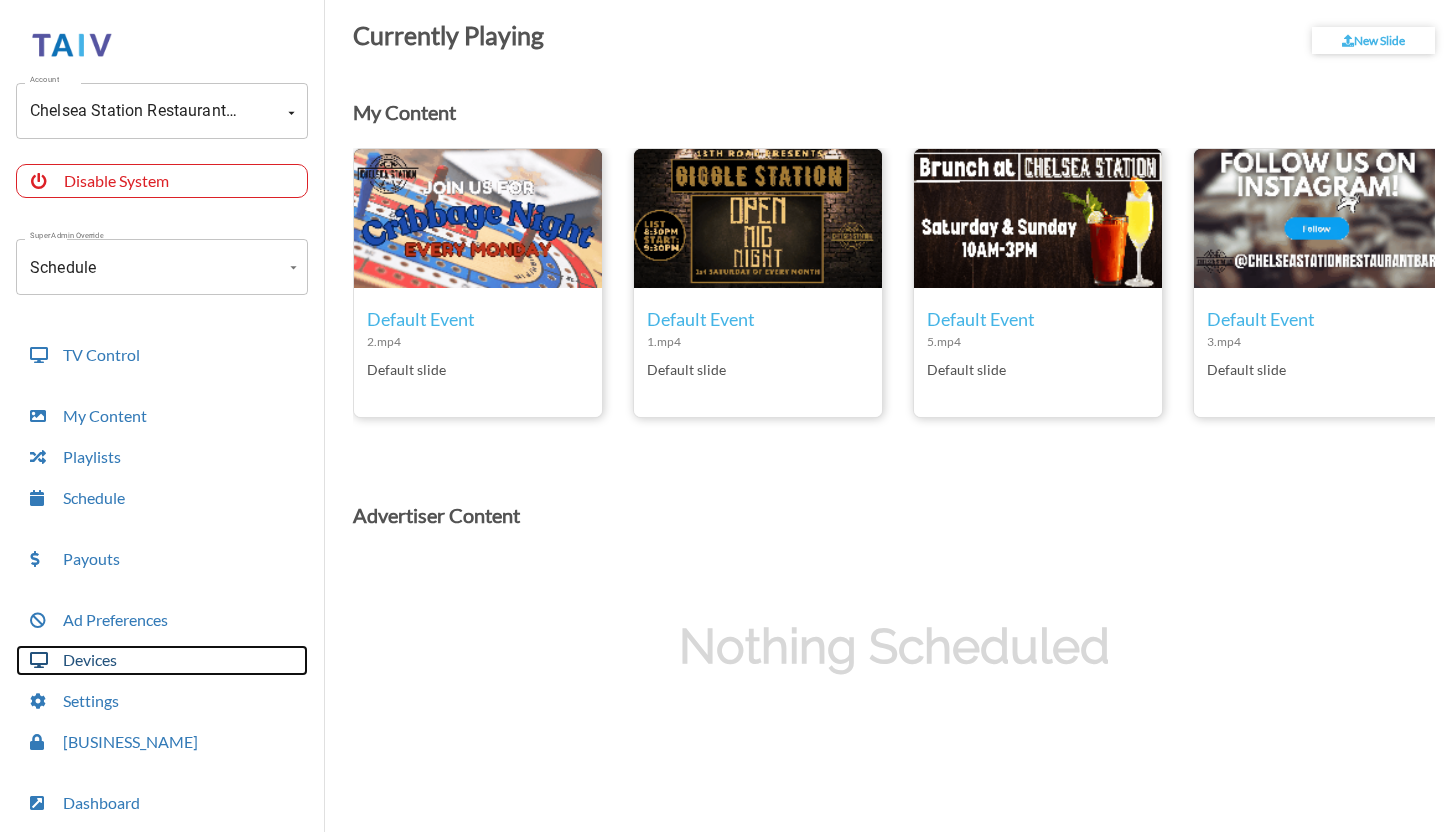 click on "Devices" at bounding box center (162, 660) 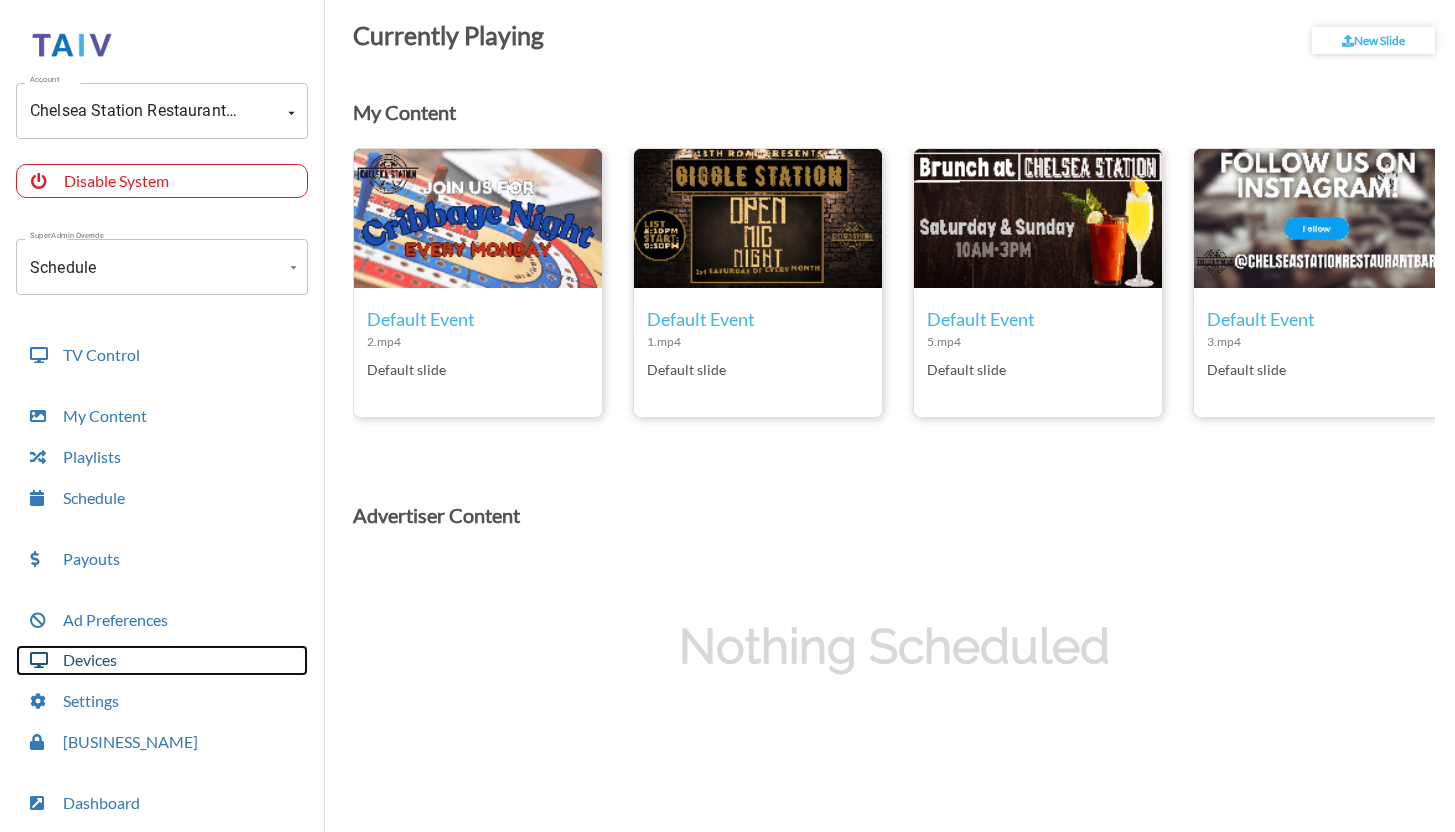 scroll, scrollTop: 50, scrollLeft: 0, axis: vertical 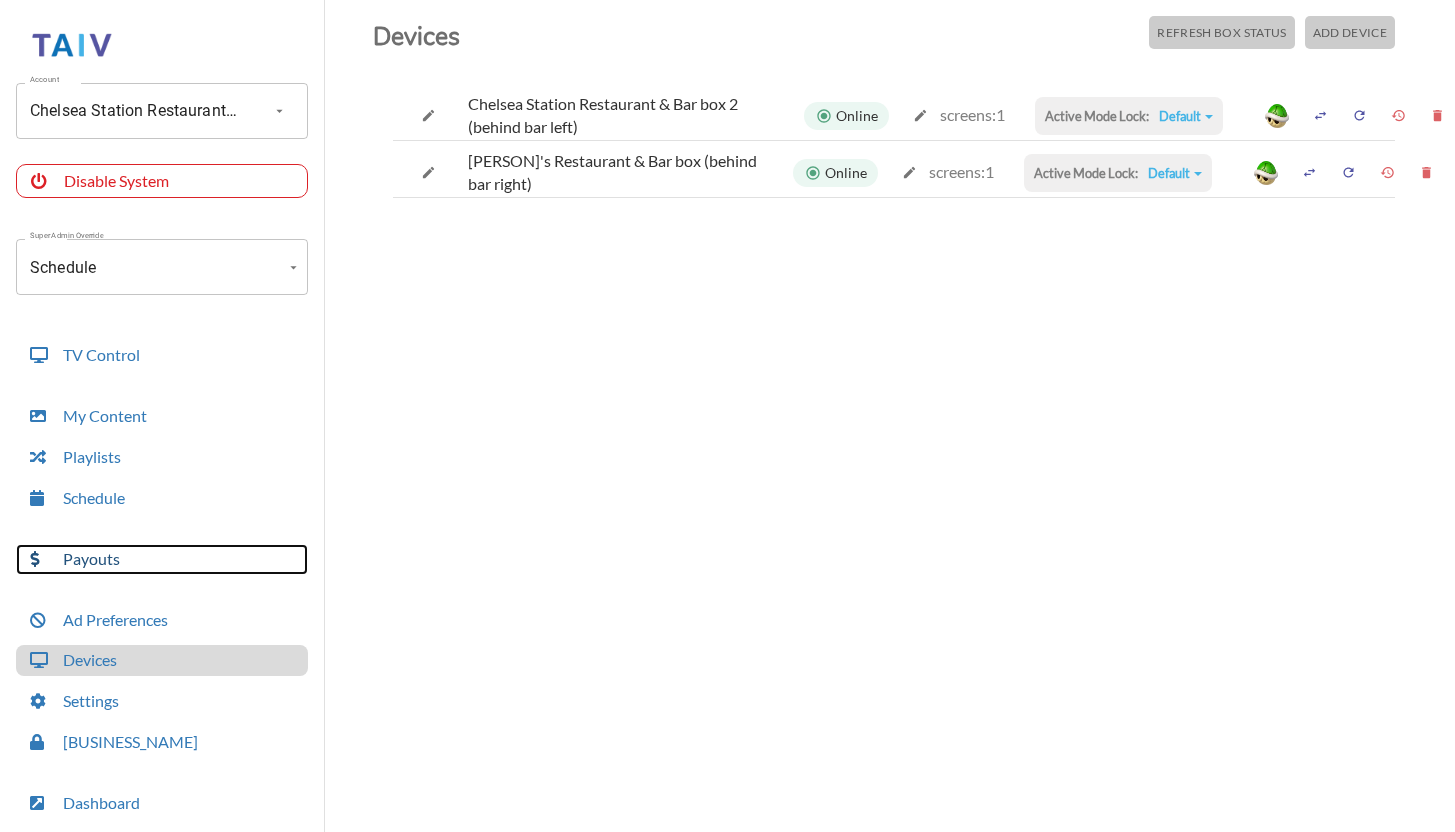 click on "Payouts" at bounding box center (162, 559) 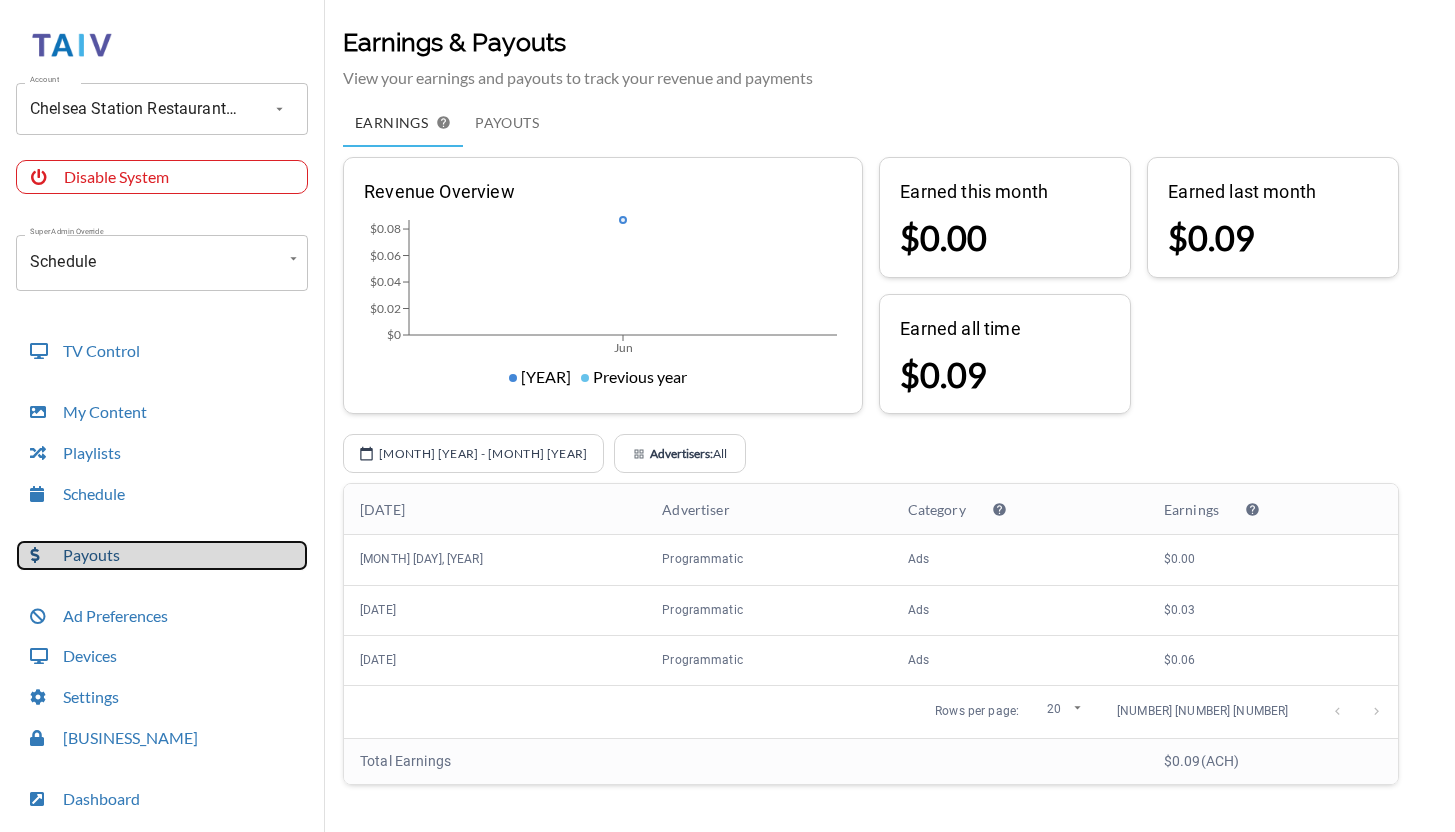 scroll, scrollTop: 50, scrollLeft: 0, axis: vertical 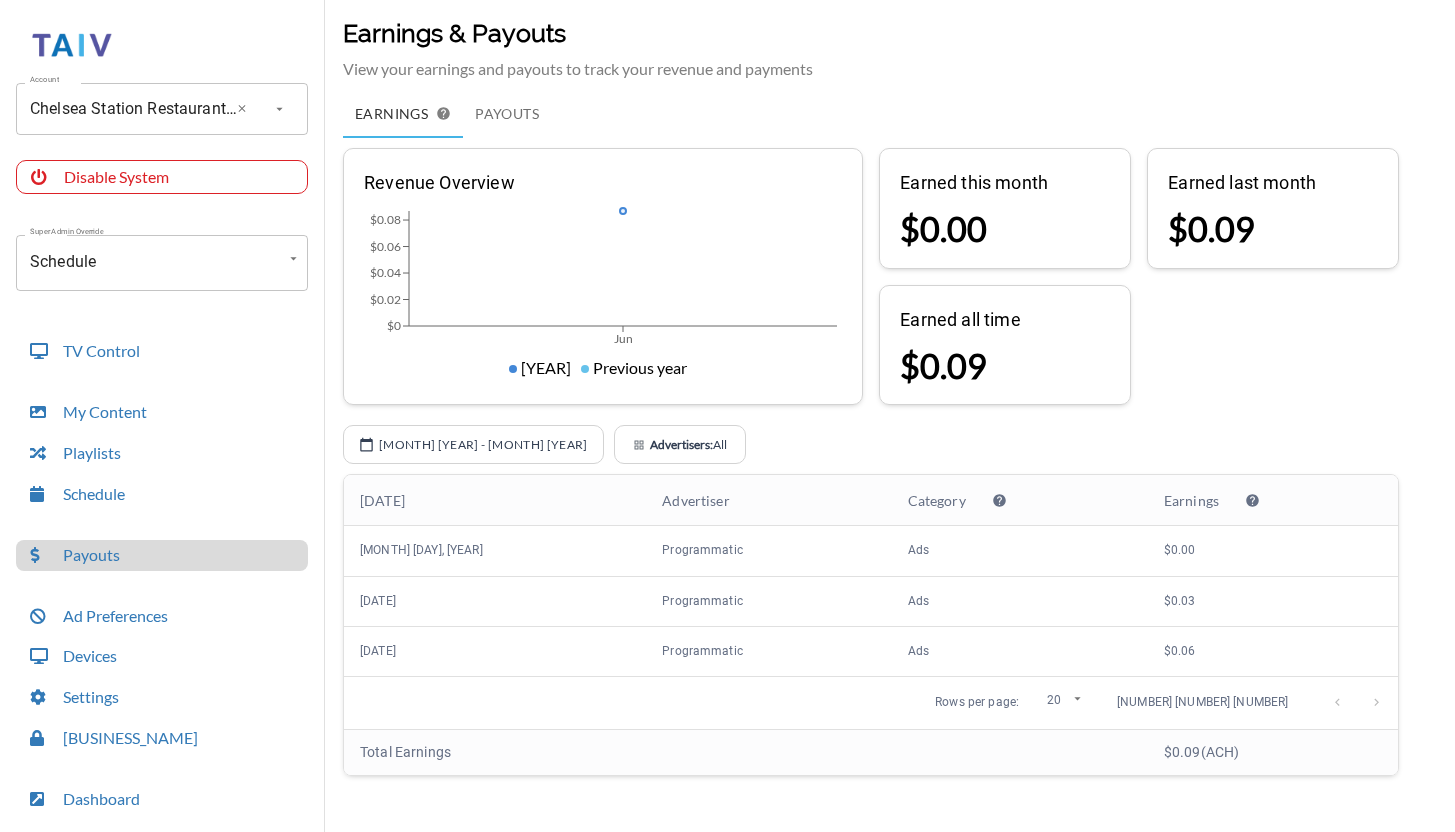 click on "Chelsea Station Restaurant Bar & Lounge (-OSZgT3F0SrFMDUlaRnP)" at bounding box center (134, 109) 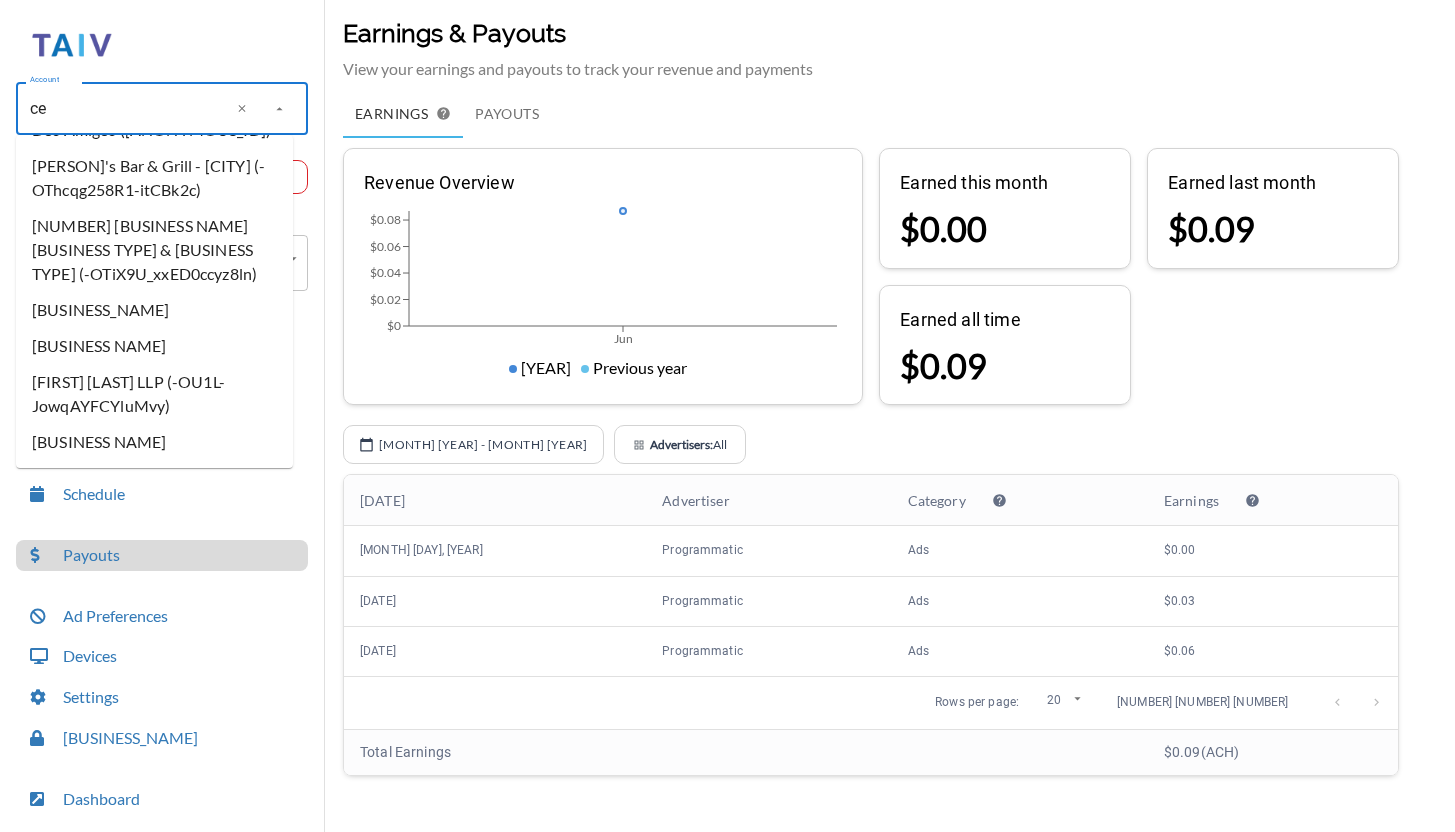 scroll, scrollTop: 0, scrollLeft: 0, axis: both 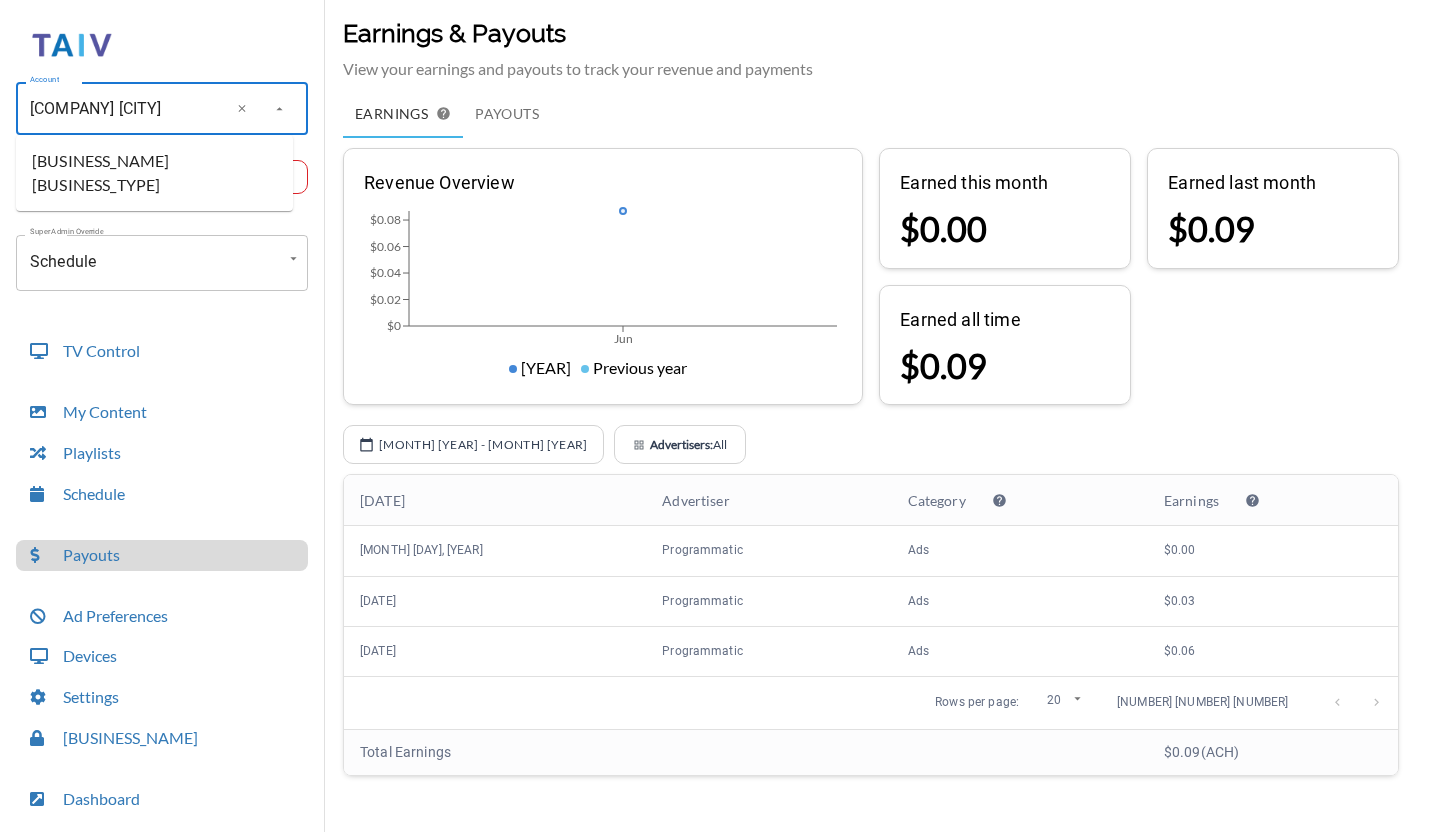 click on "[BRAND] Restaurant" at bounding box center (154, 161) 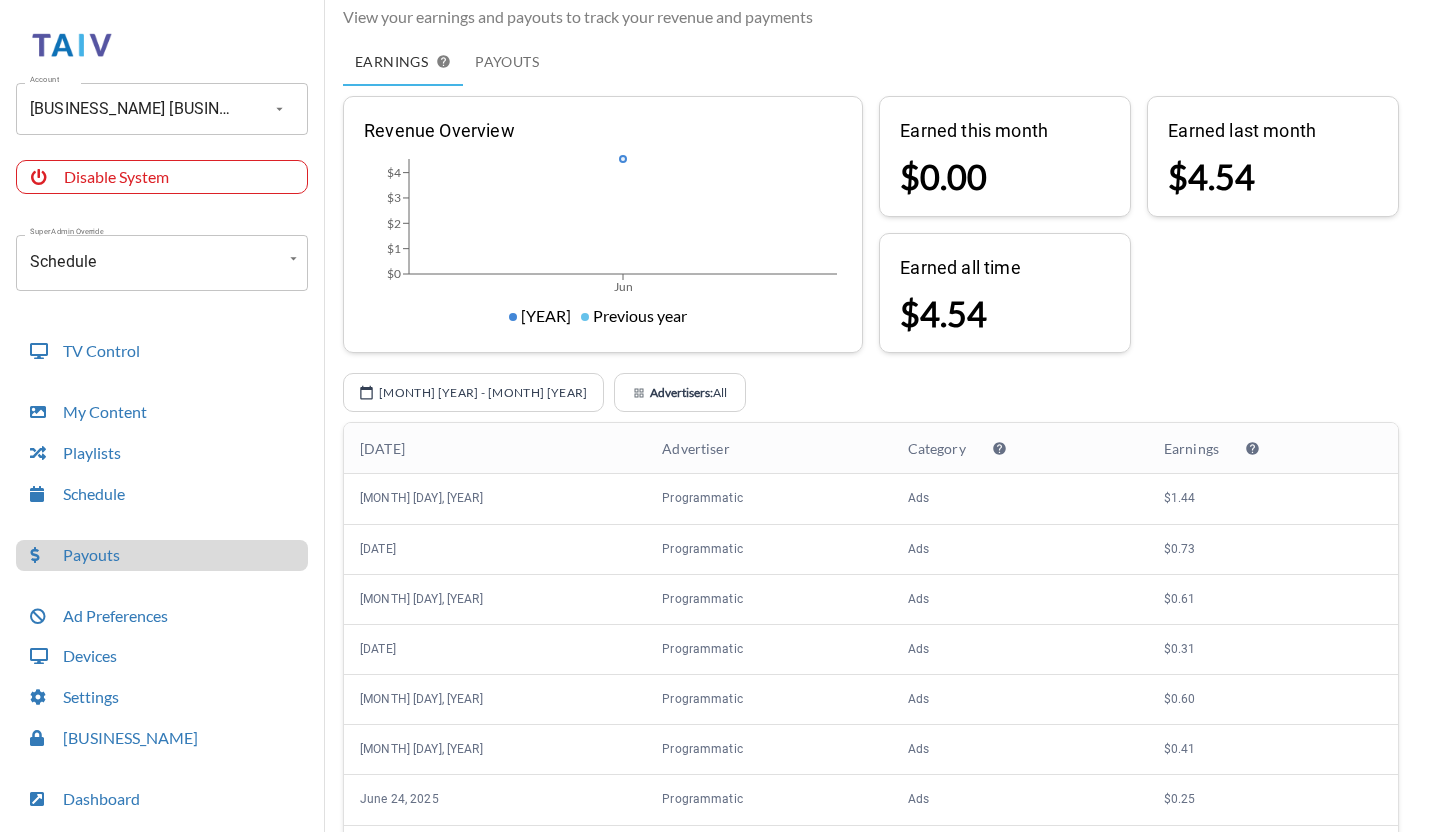 scroll, scrollTop: 81, scrollLeft: 0, axis: vertical 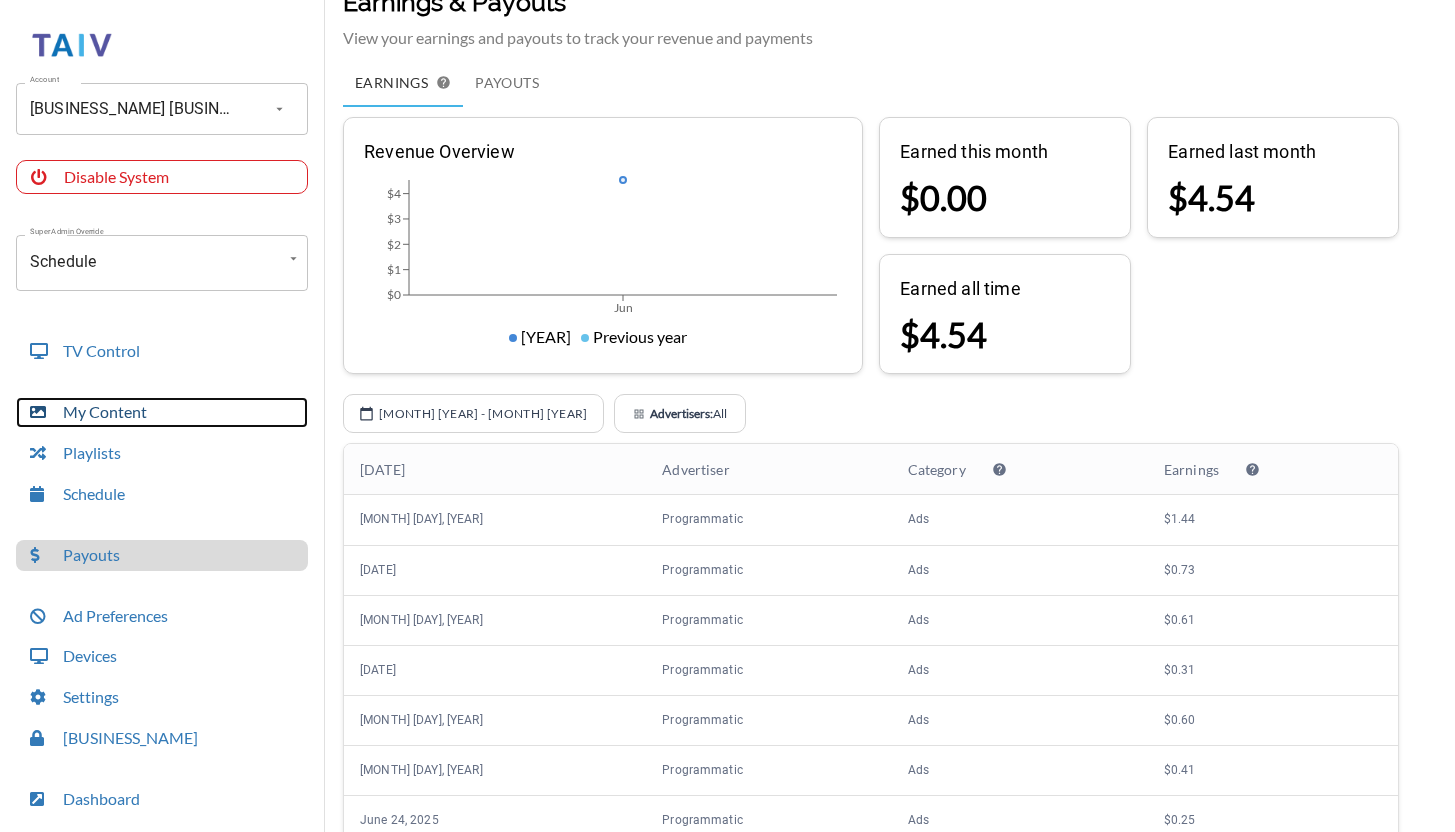click on "My Content" at bounding box center (162, 412) 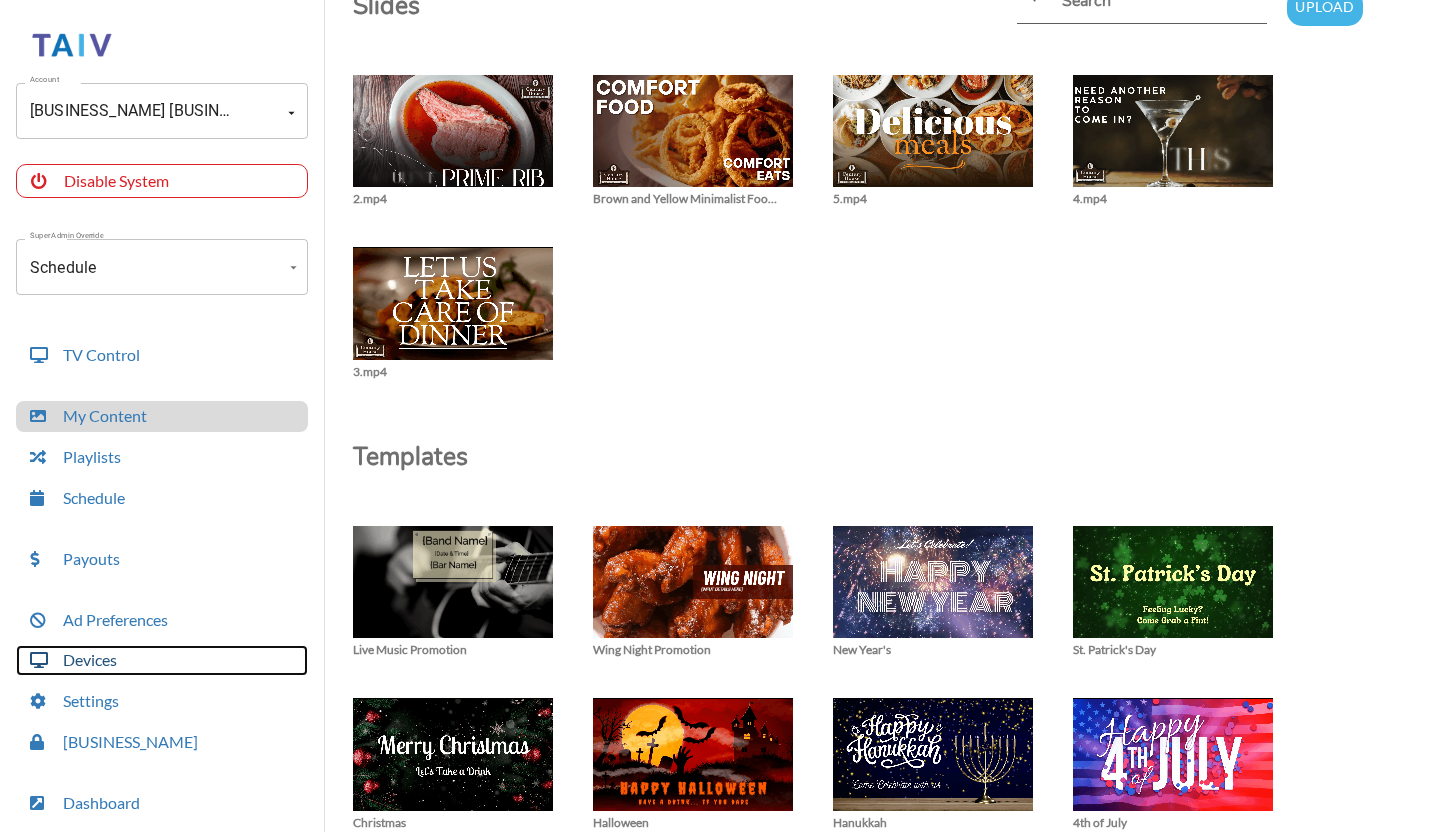 click on "Devices" at bounding box center [162, 660] 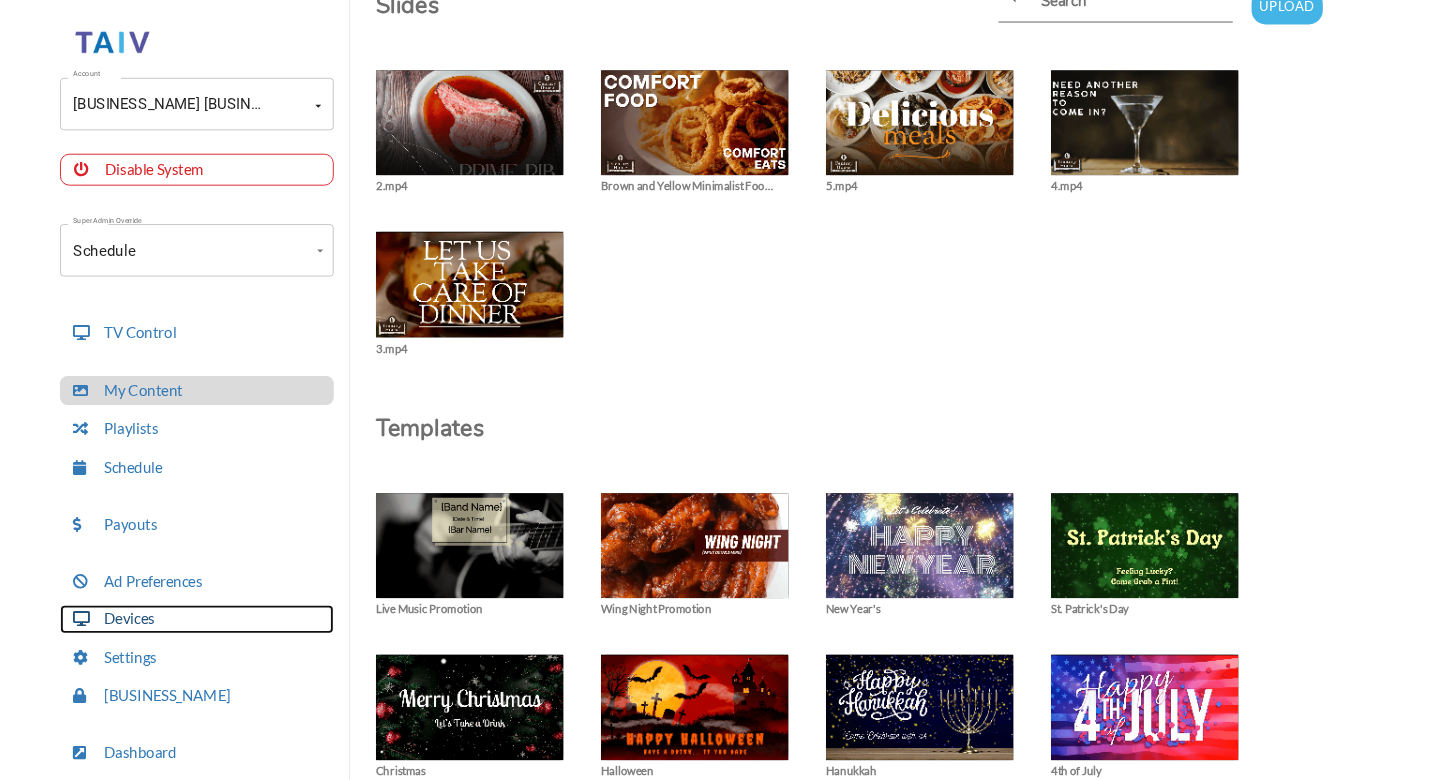 scroll, scrollTop: 50, scrollLeft: 0, axis: vertical 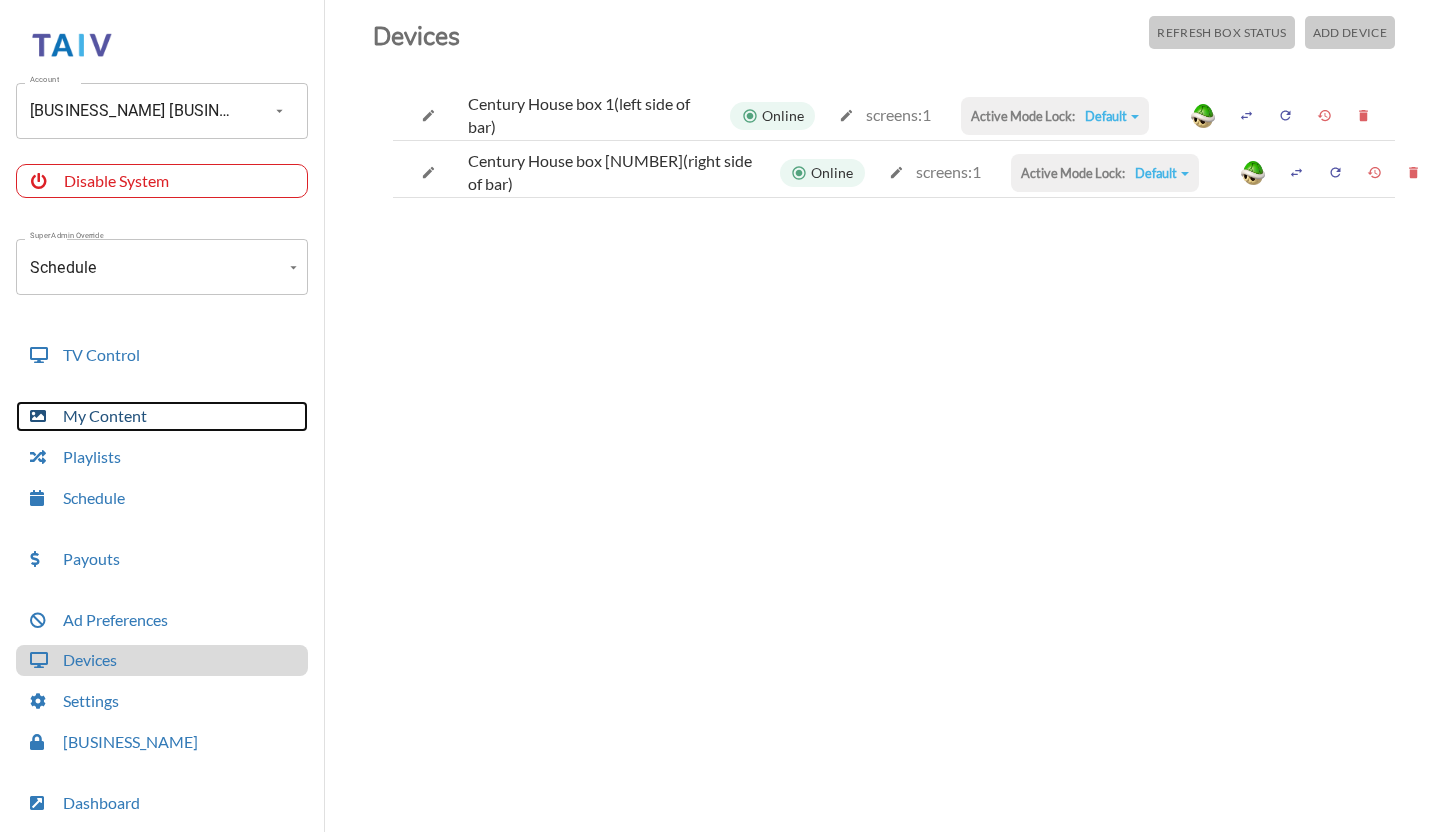 click on "My Content" at bounding box center (162, 416) 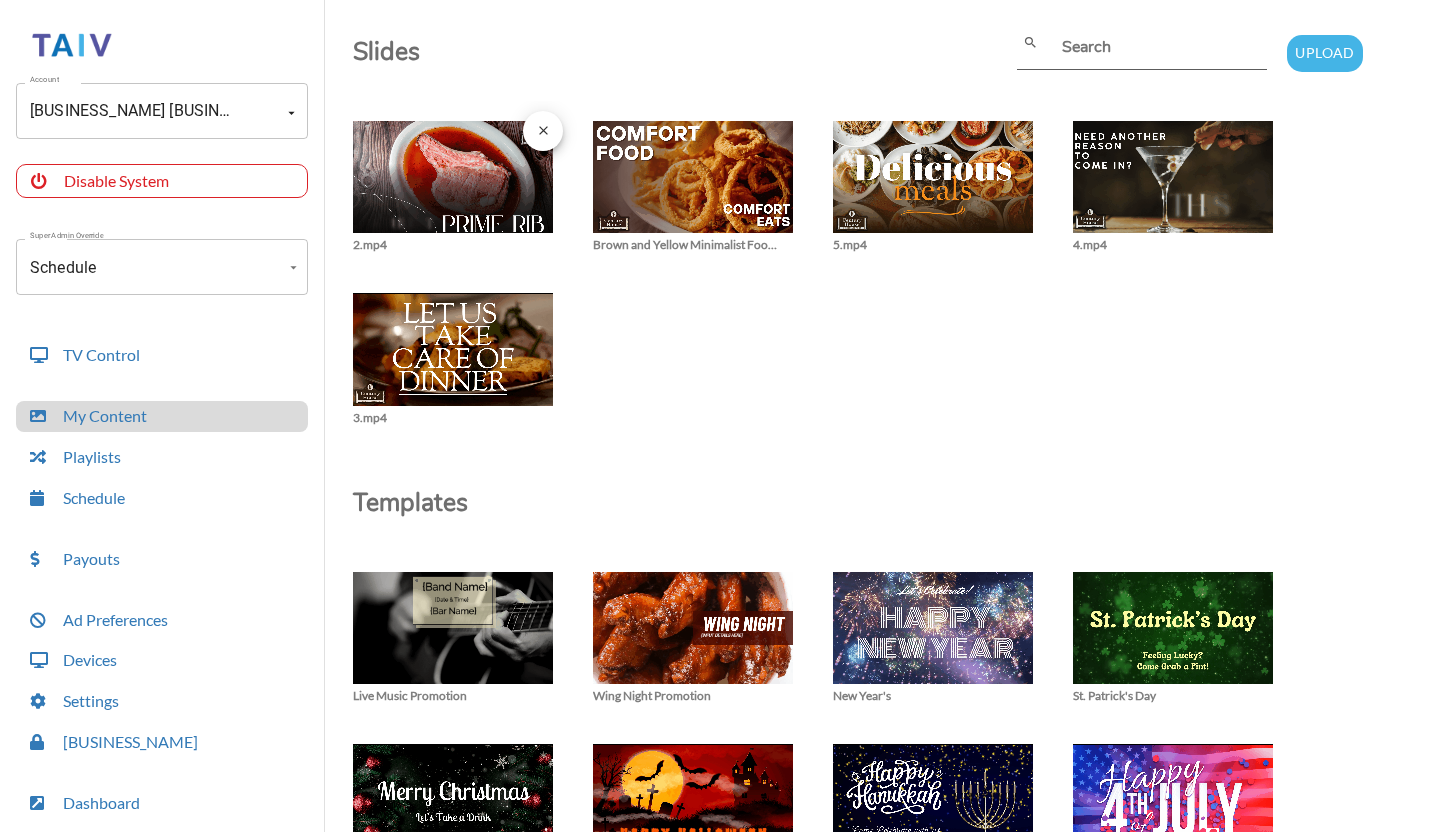 click at bounding box center (453, 187) 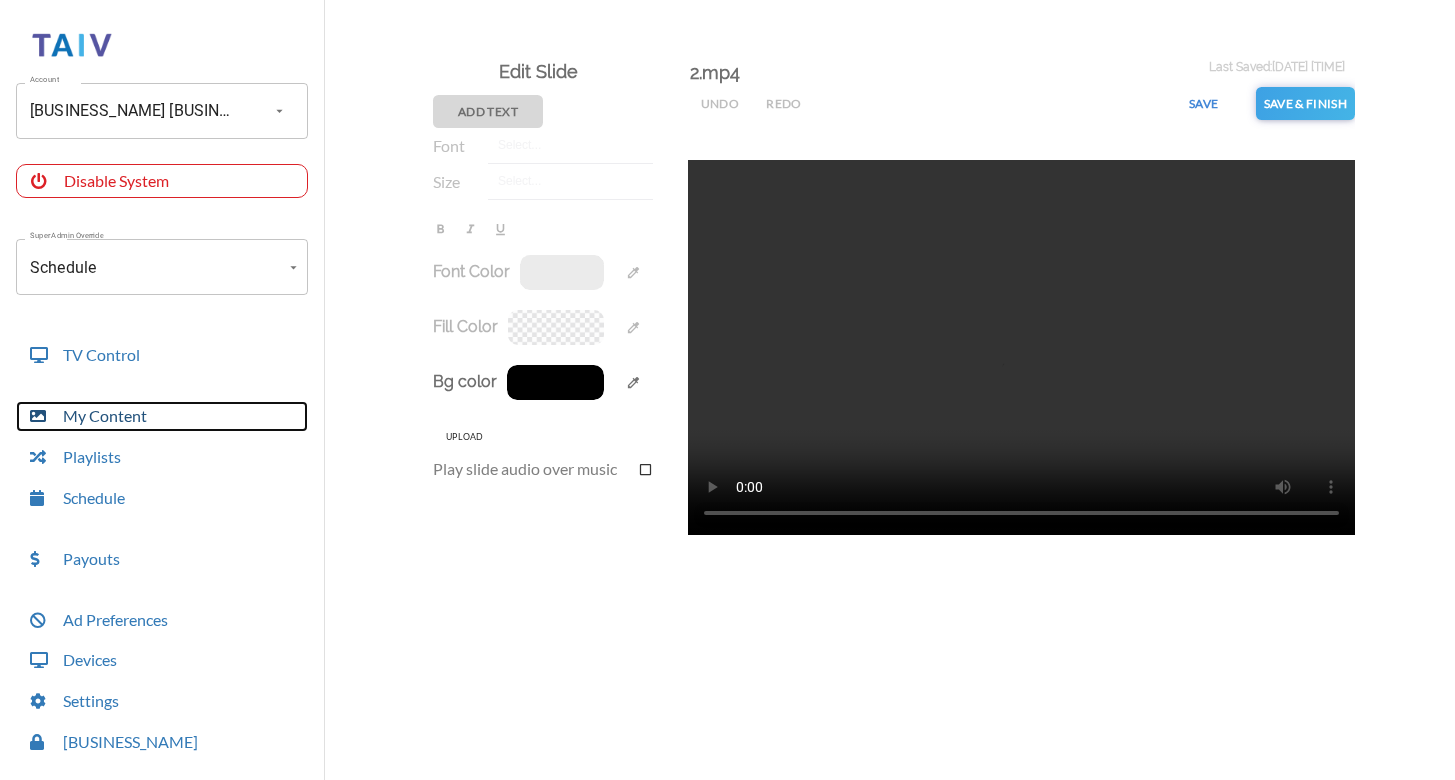 click on "My Content" at bounding box center (162, 416) 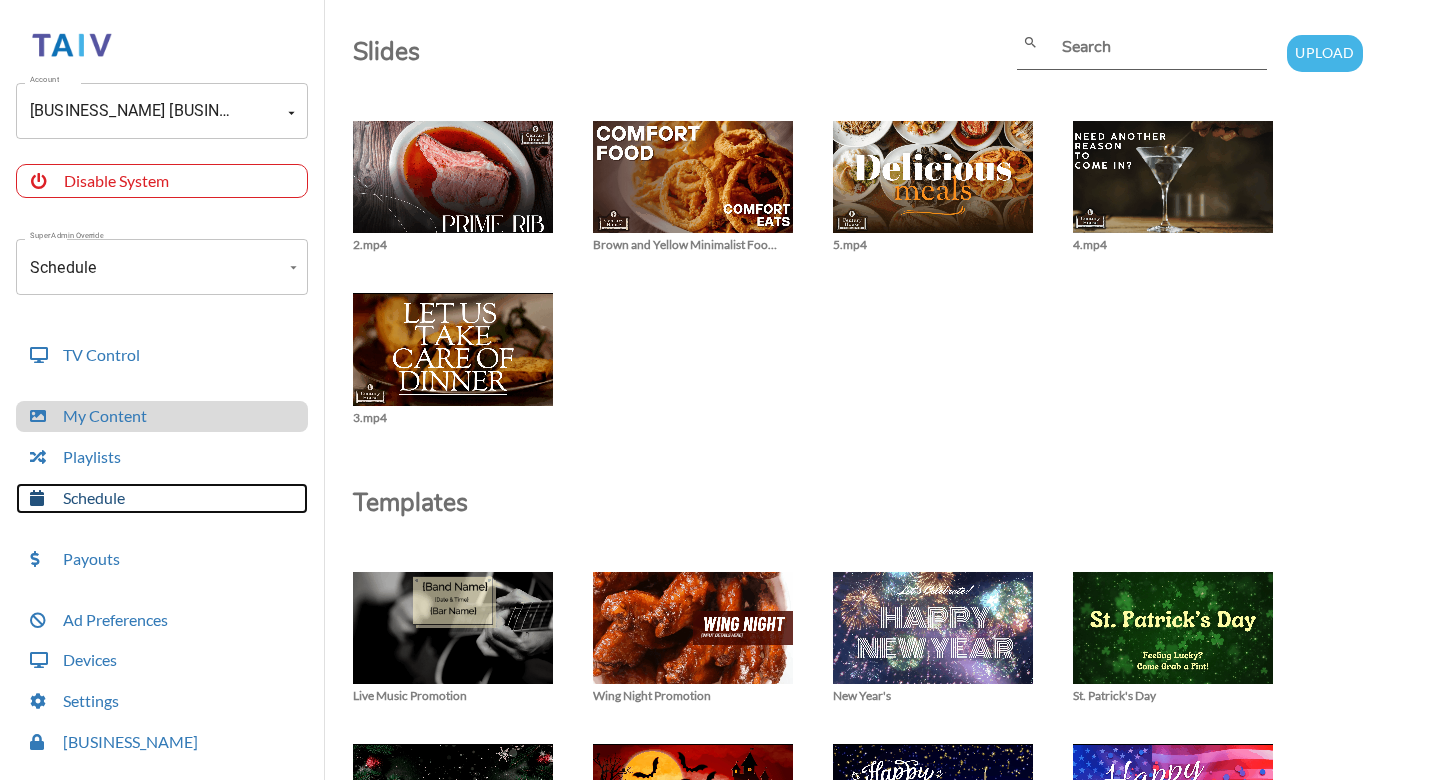 click on "Schedule" at bounding box center [162, 498] 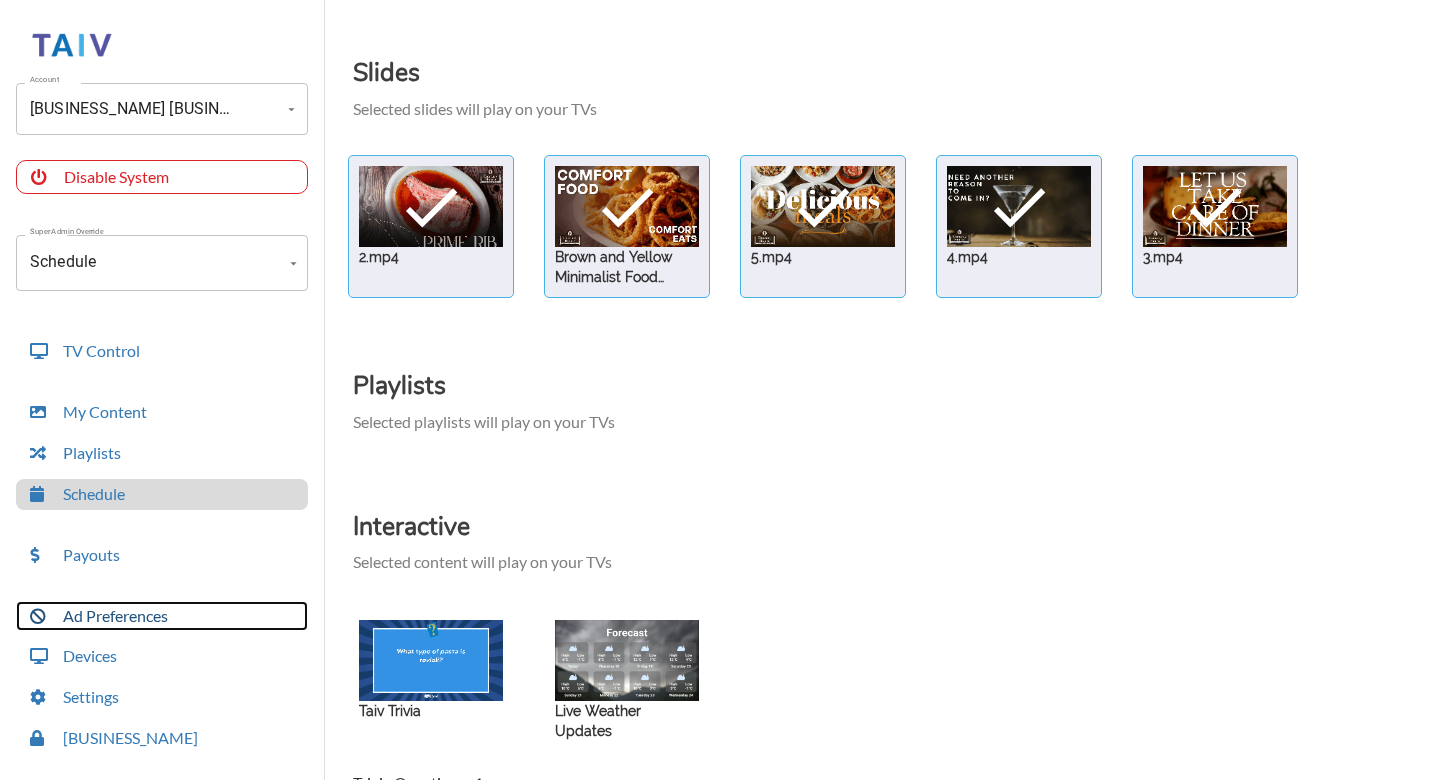 click on "Ad Preferences" at bounding box center [162, 616] 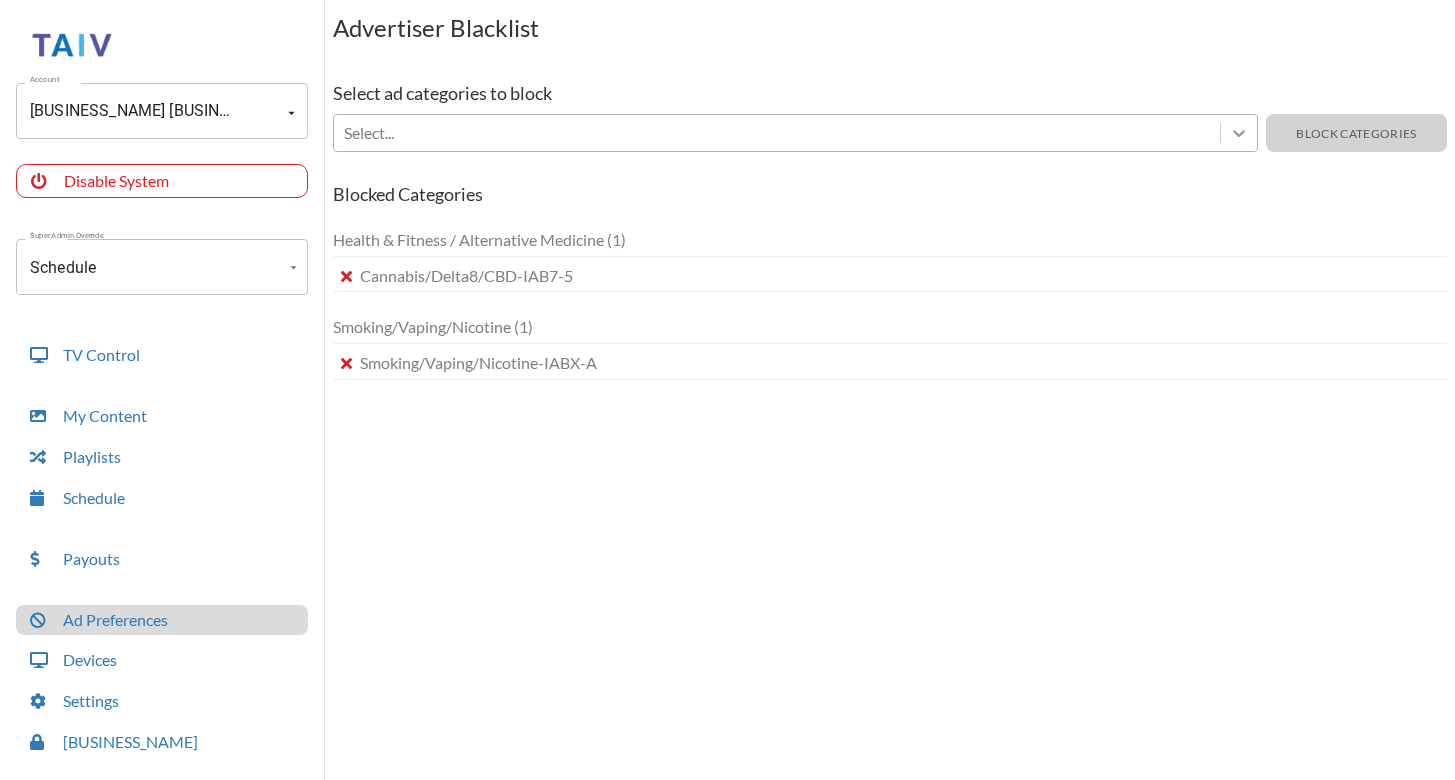 click at bounding box center [1239, 133] 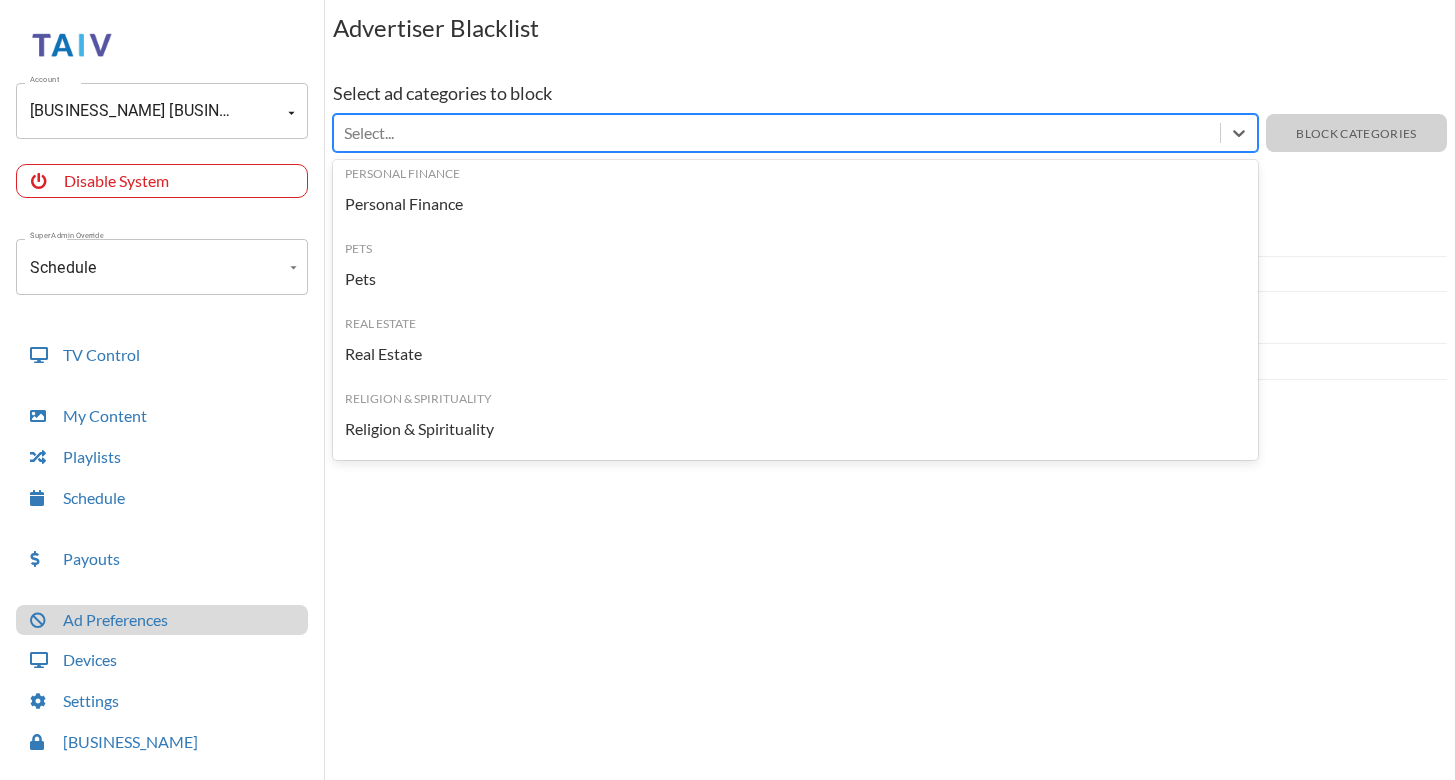 scroll, scrollTop: 2094, scrollLeft: 0, axis: vertical 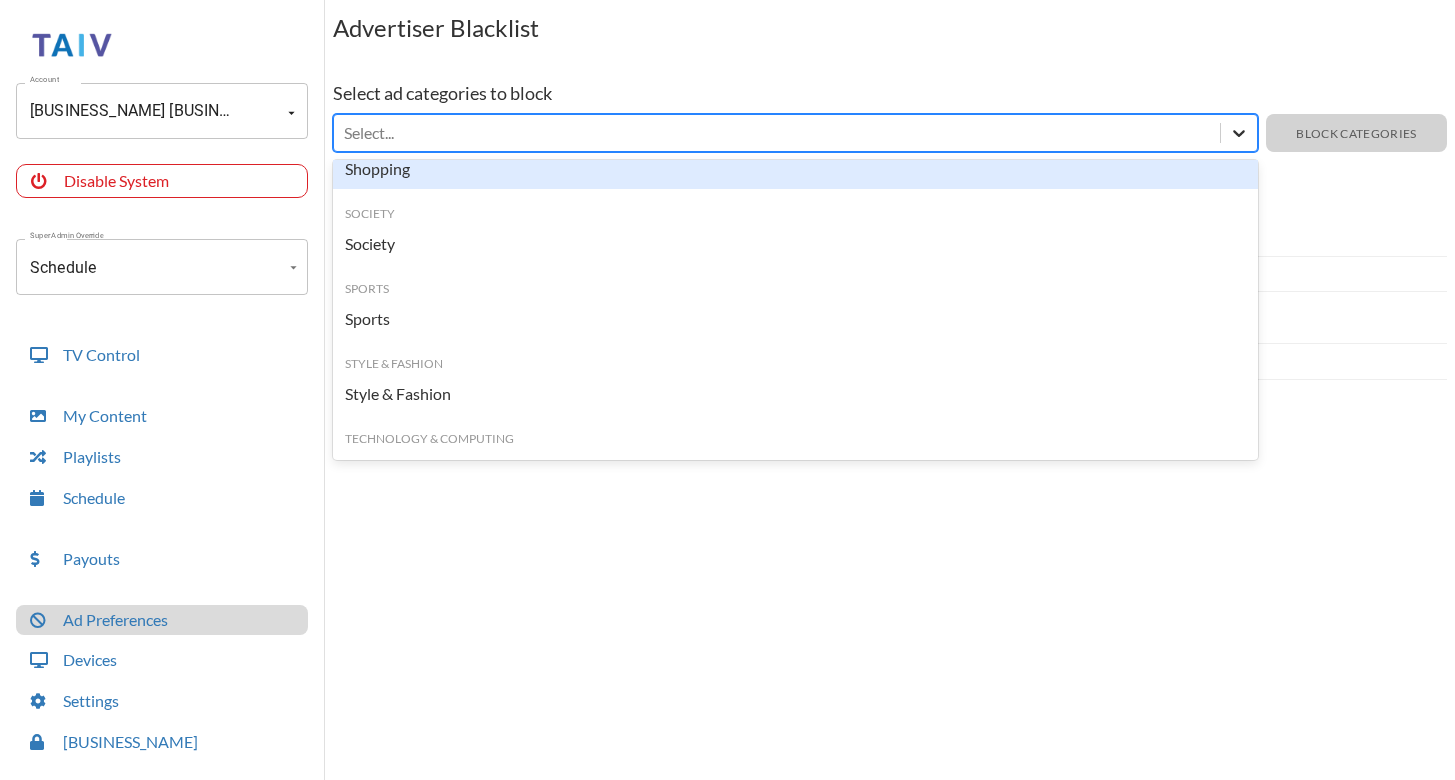 click at bounding box center (1239, 133) 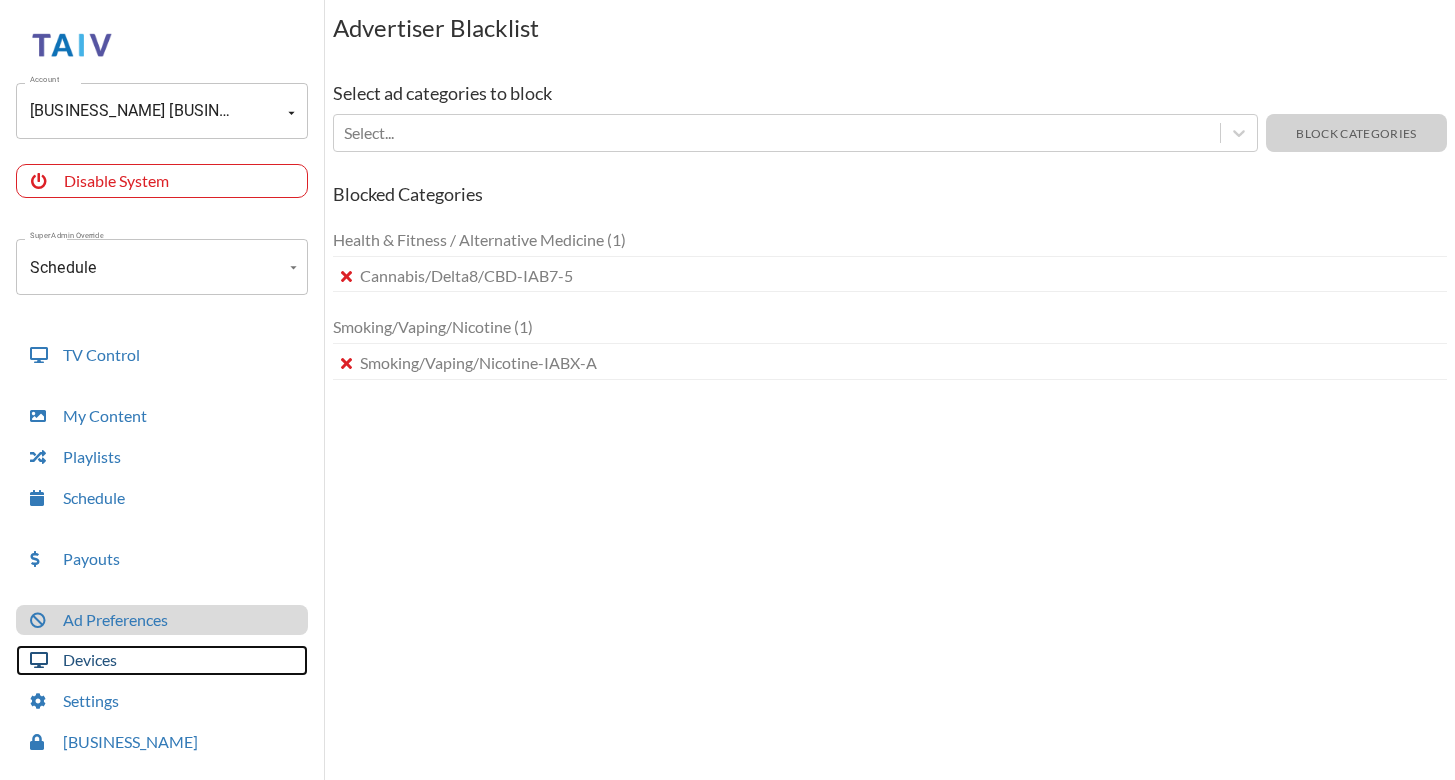 click on "Devices" at bounding box center (162, 660) 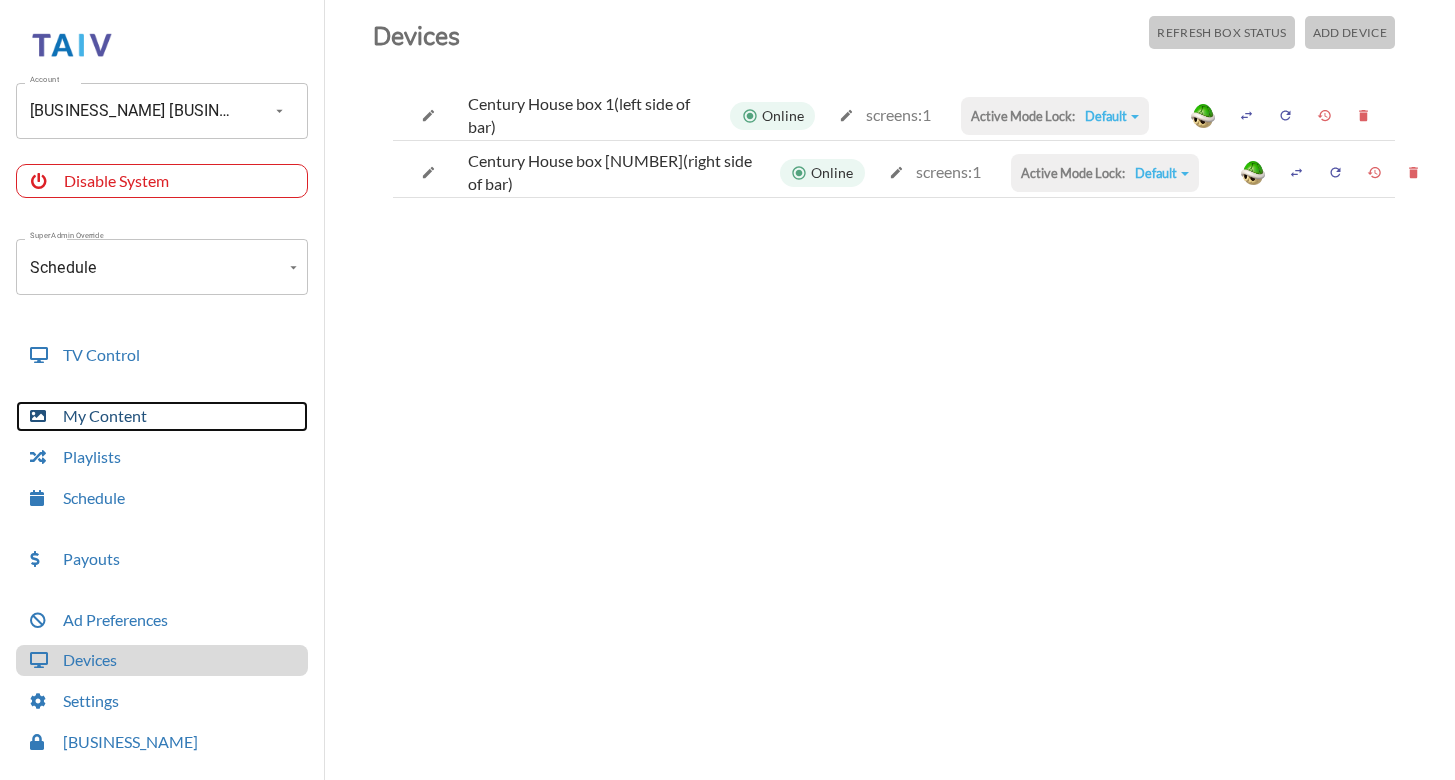 click on "My Content" at bounding box center (162, 416) 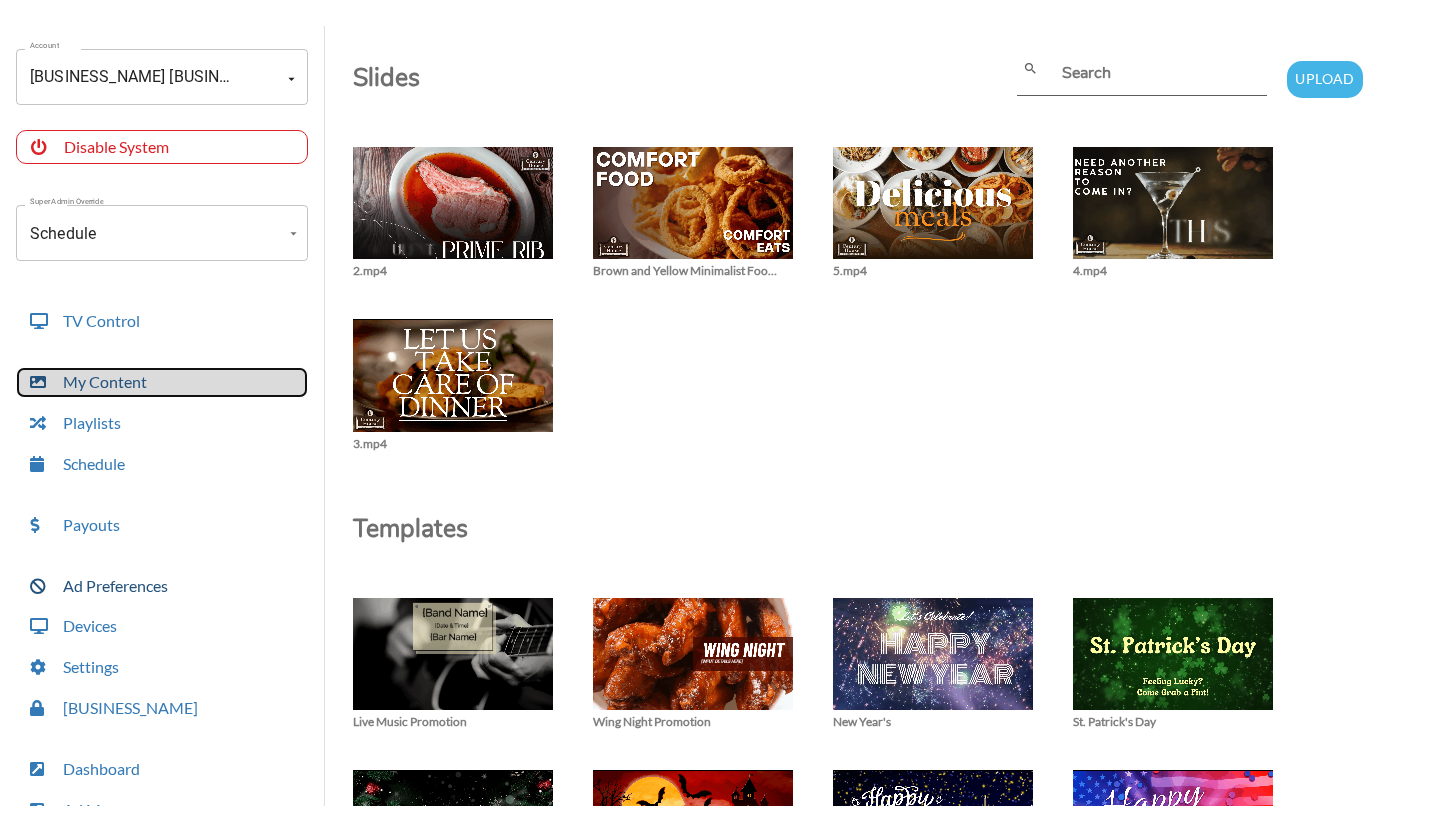 scroll, scrollTop: 0, scrollLeft: 0, axis: both 